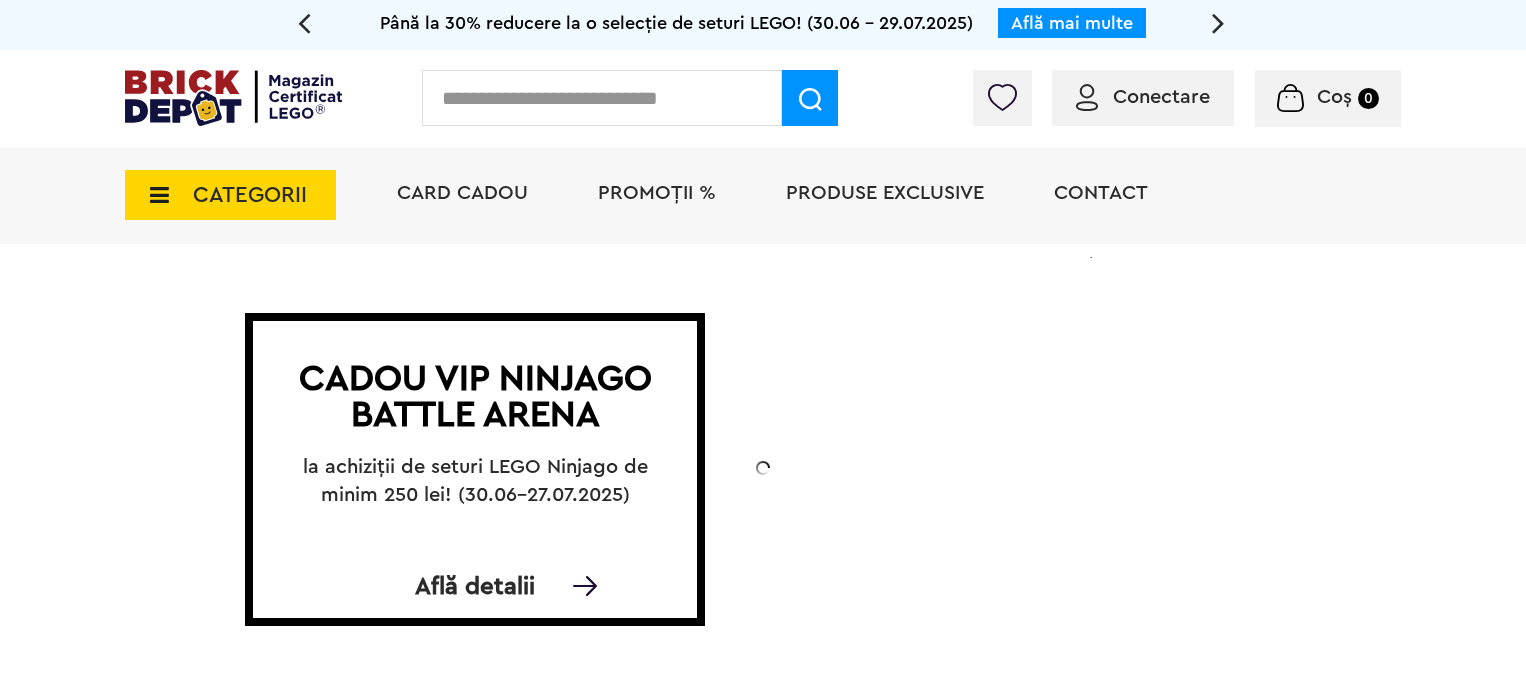 scroll, scrollTop: 0, scrollLeft: 0, axis: both 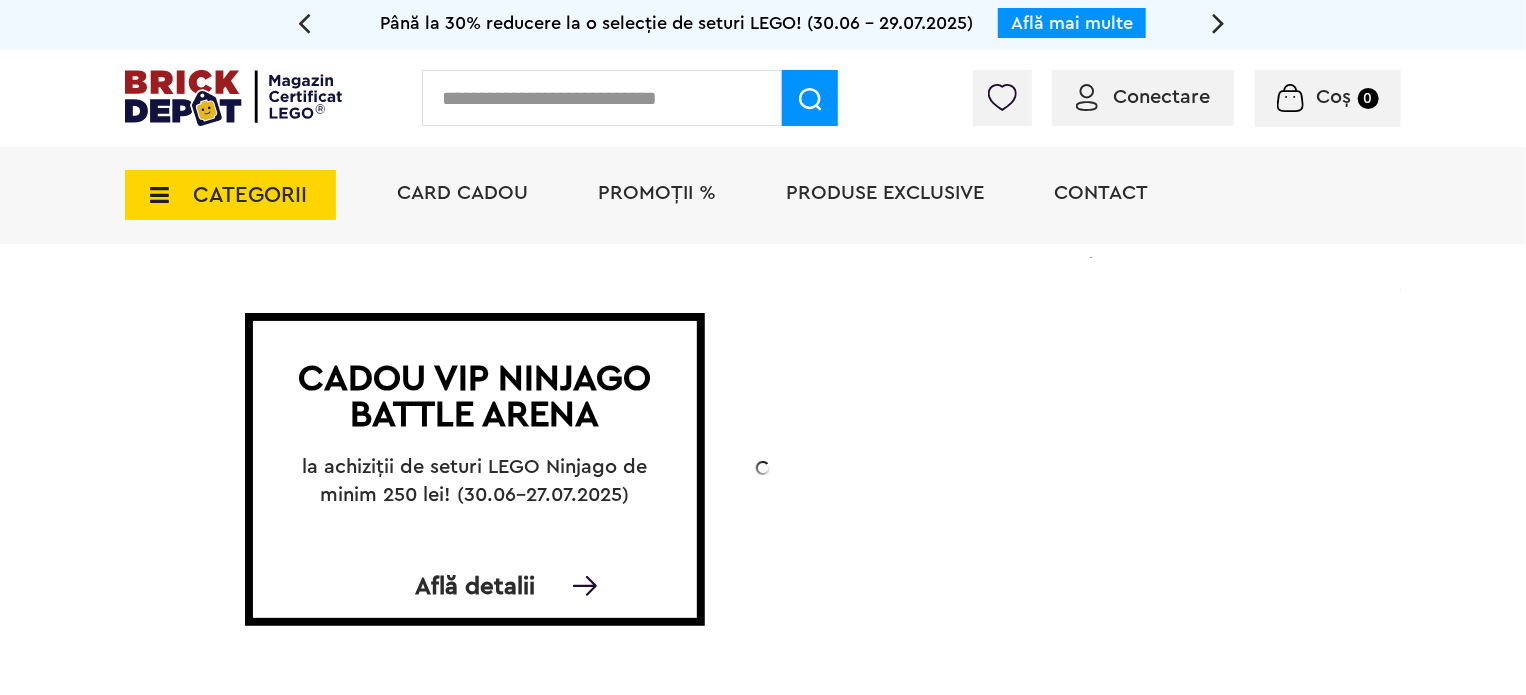 click on "CATEGORII" at bounding box center (250, 195) 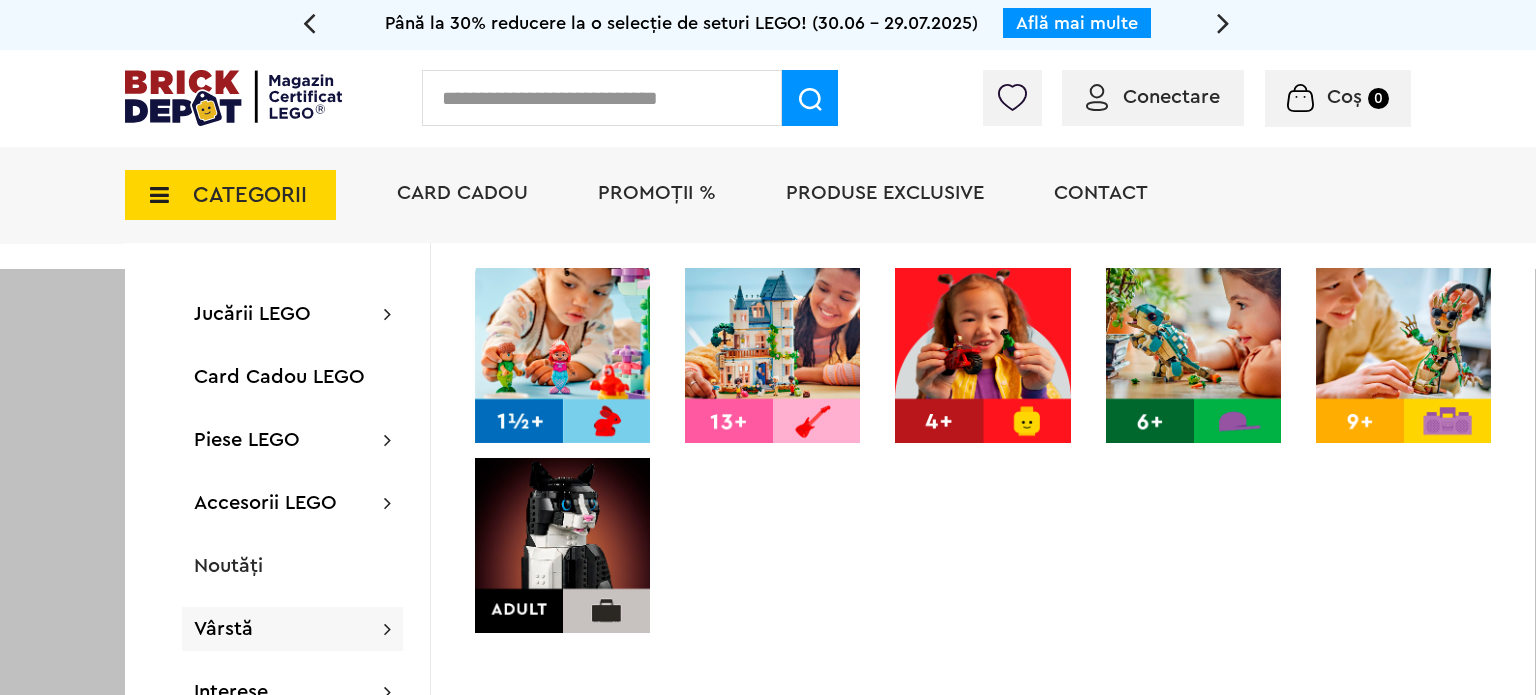 click at bounding box center (562, 545) 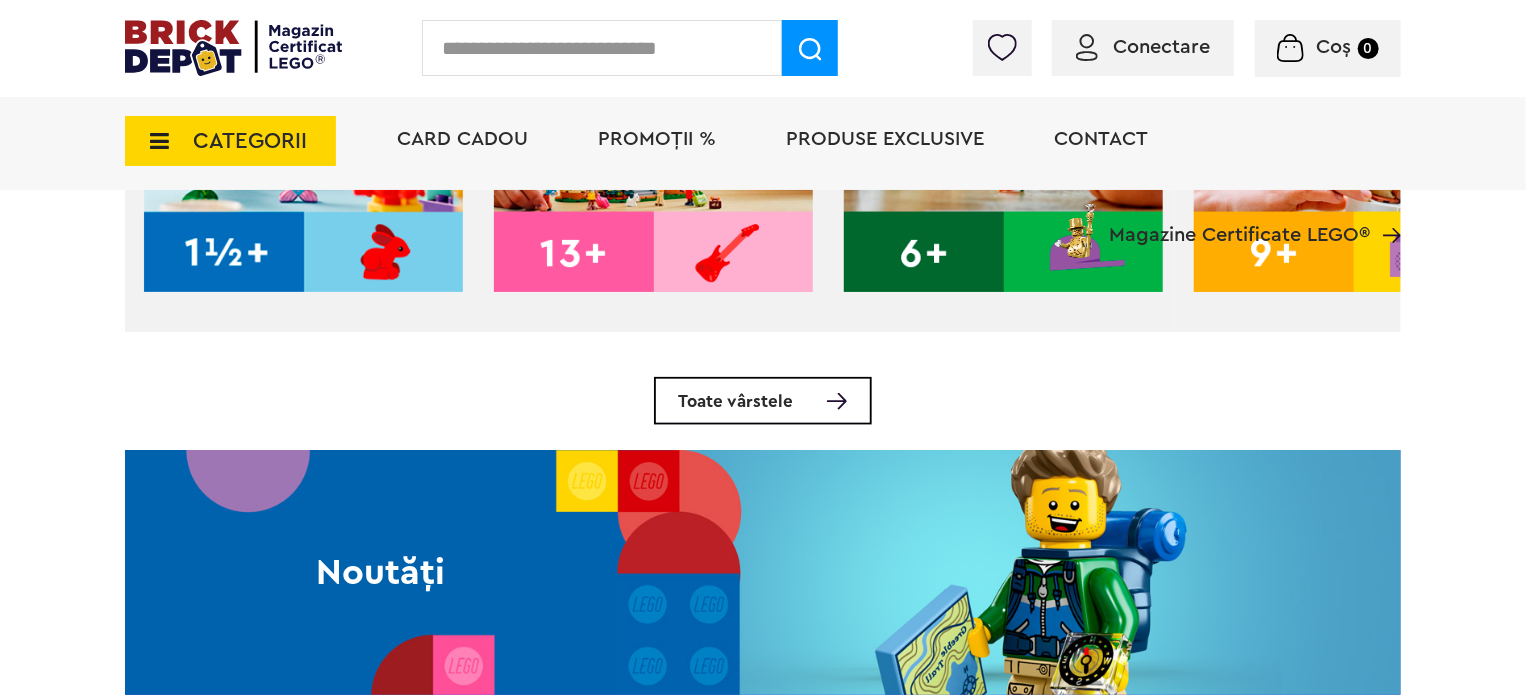 scroll, scrollTop: 1000, scrollLeft: 0, axis: vertical 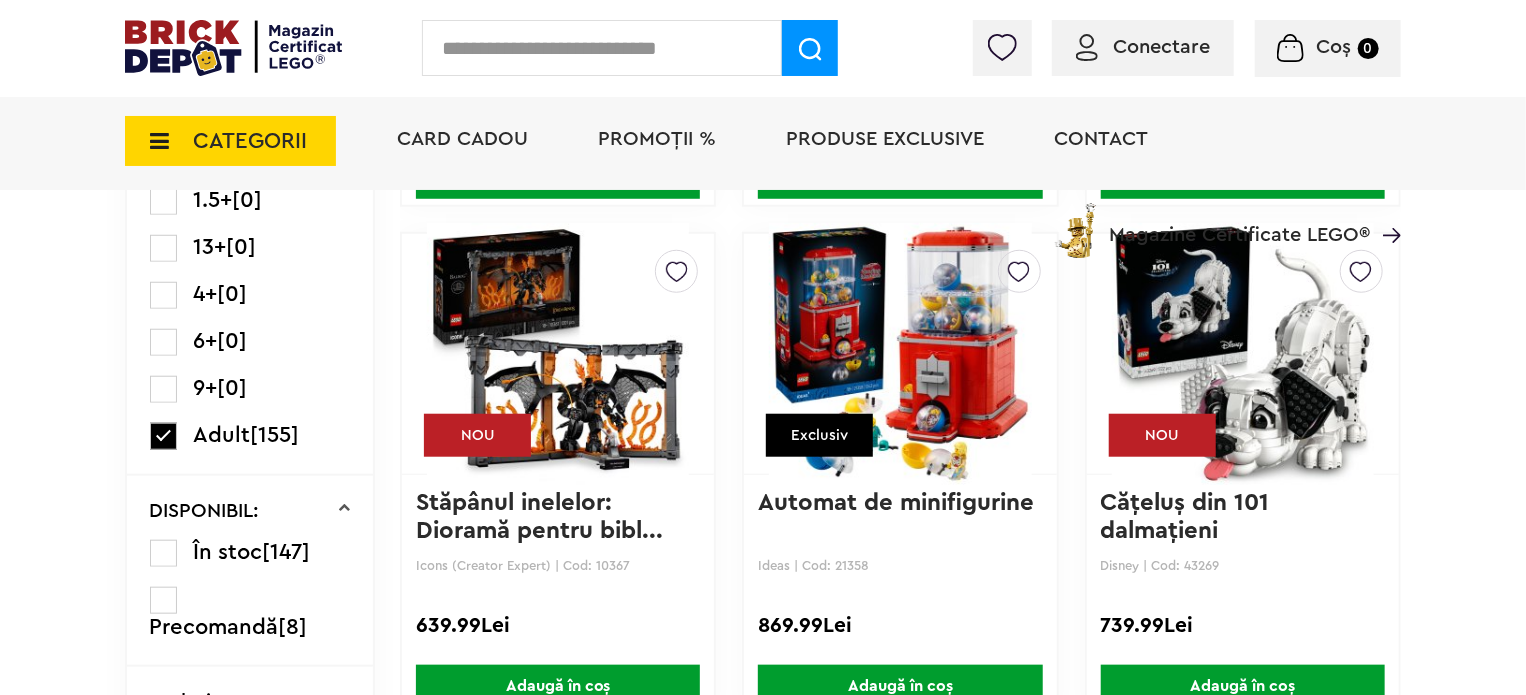 click at bounding box center [900, 354] 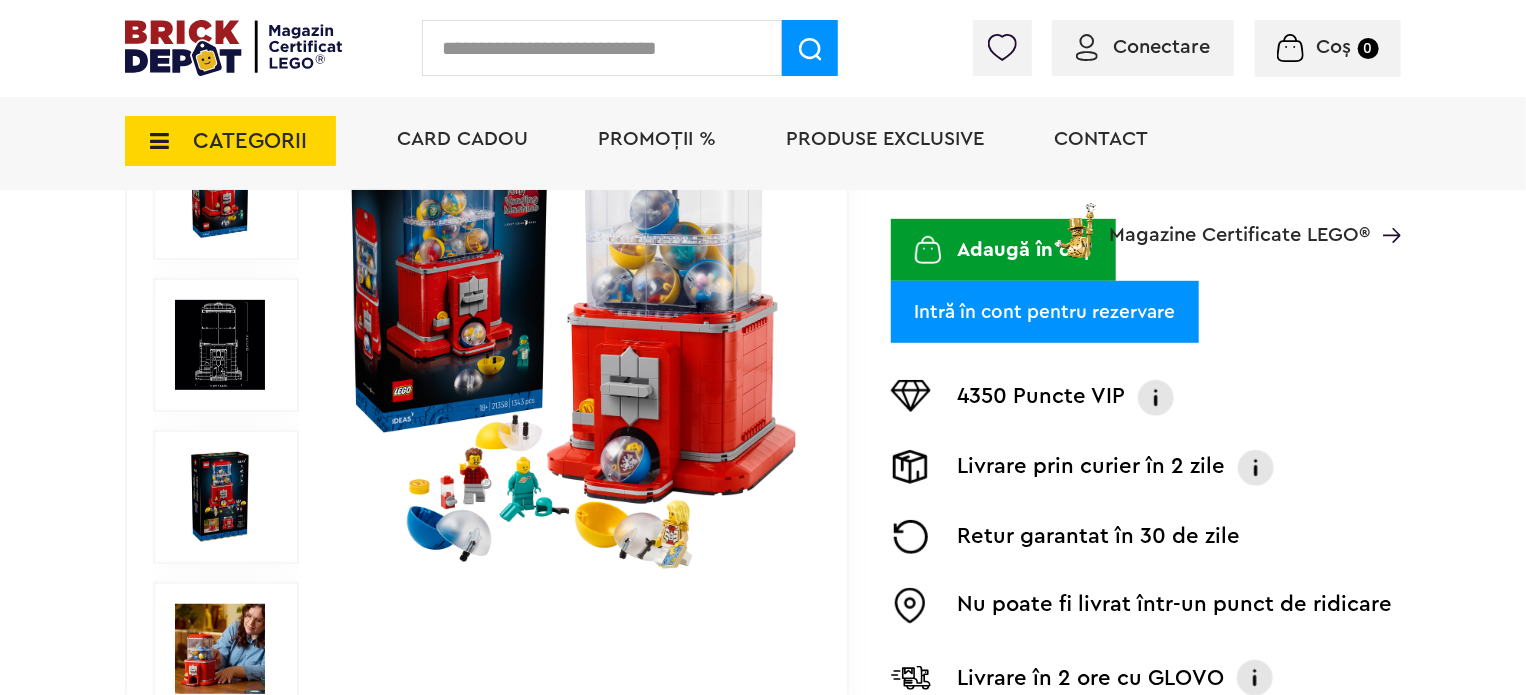 scroll, scrollTop: 200, scrollLeft: 0, axis: vertical 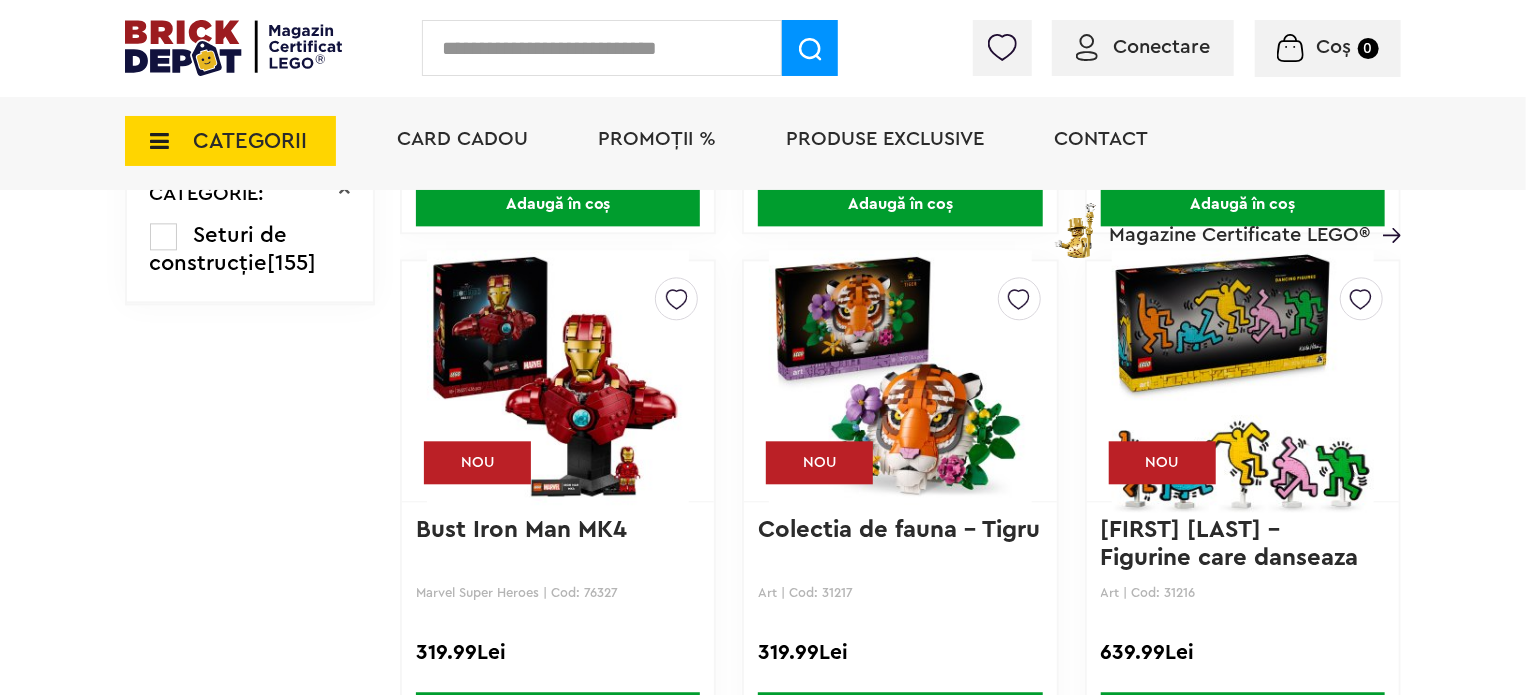 click at bounding box center (1243, 381) 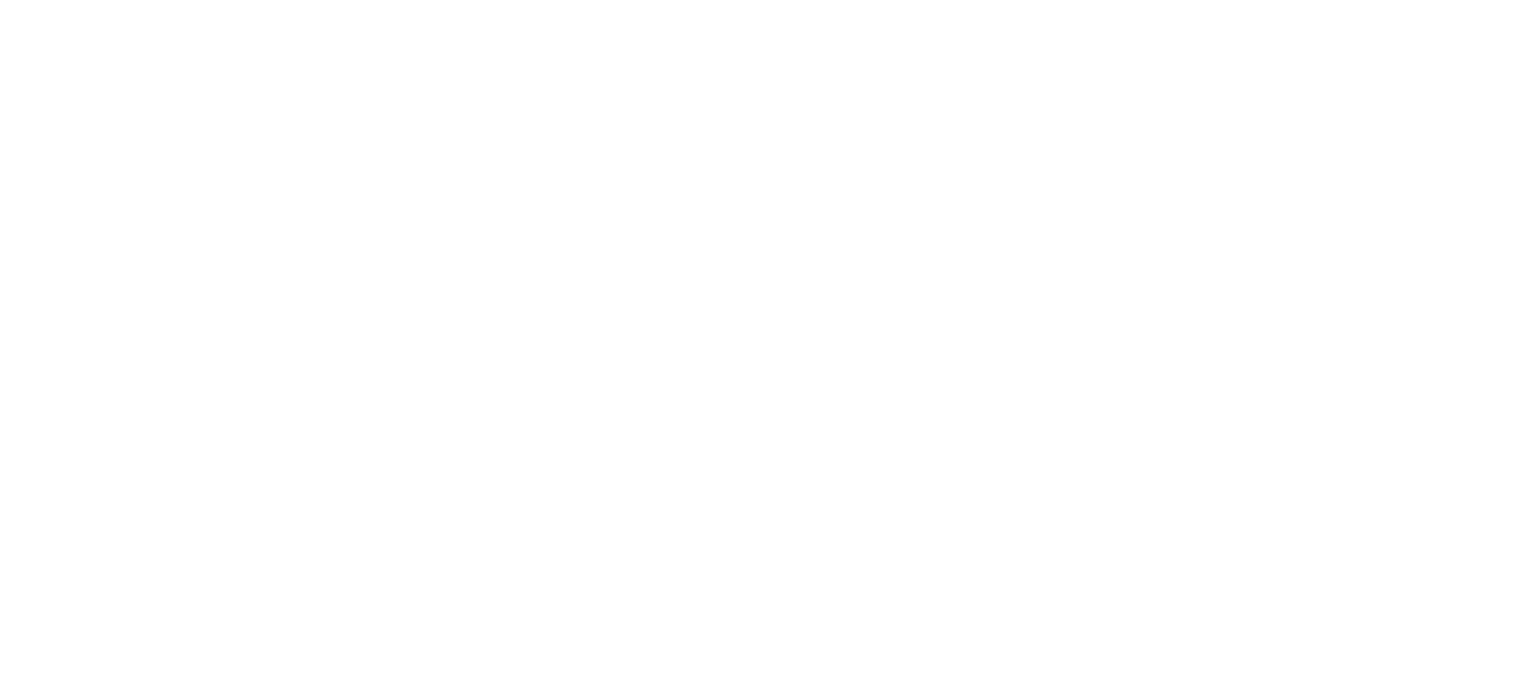 scroll, scrollTop: 0, scrollLeft: 0, axis: both 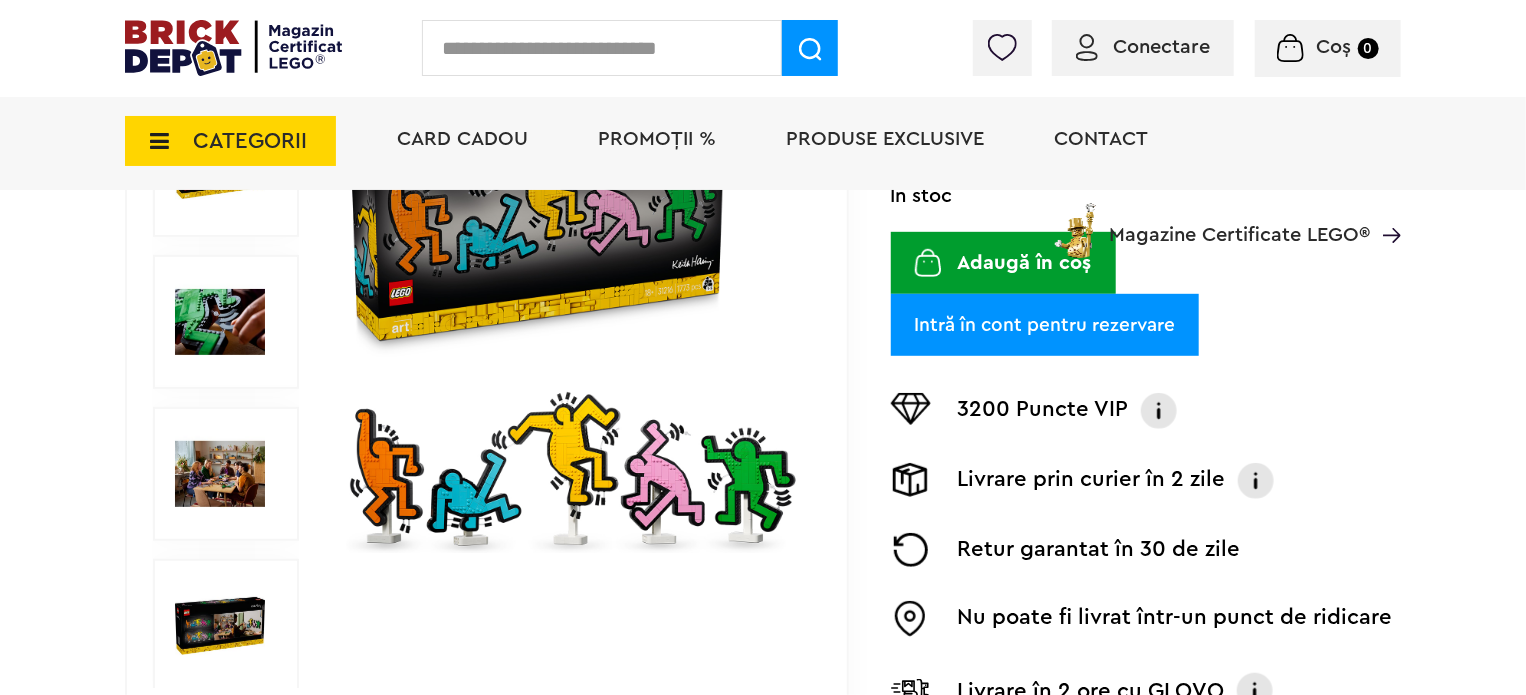 click at bounding box center (220, 626) 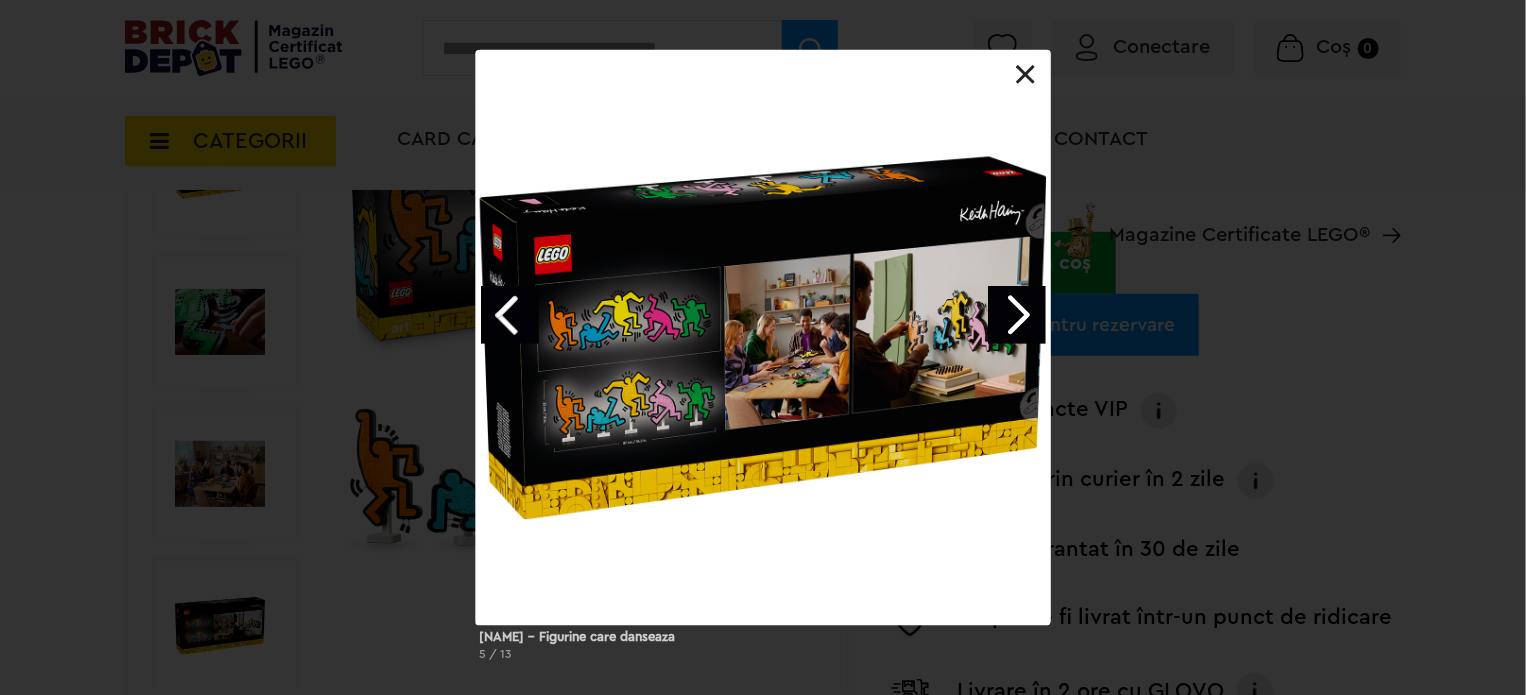 click at bounding box center [763, 337] 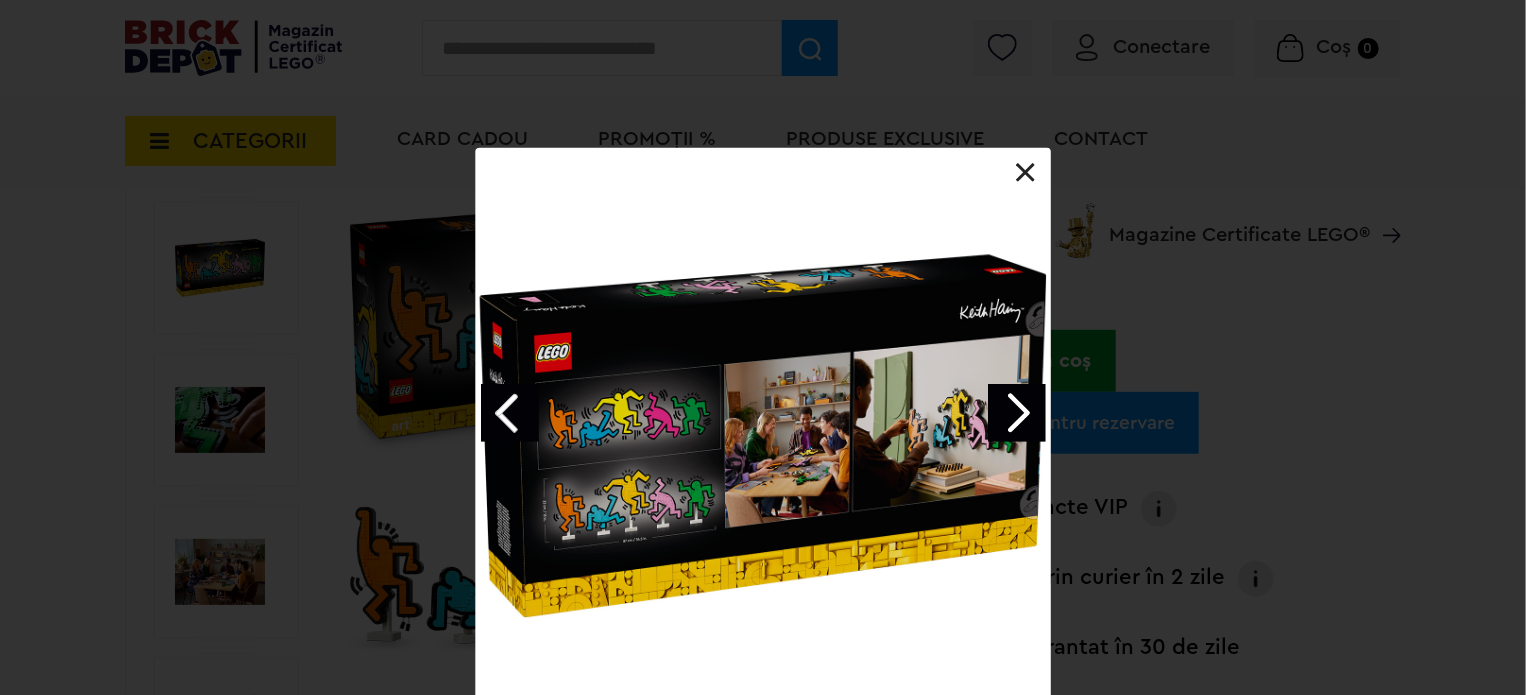 scroll, scrollTop: 250, scrollLeft: 0, axis: vertical 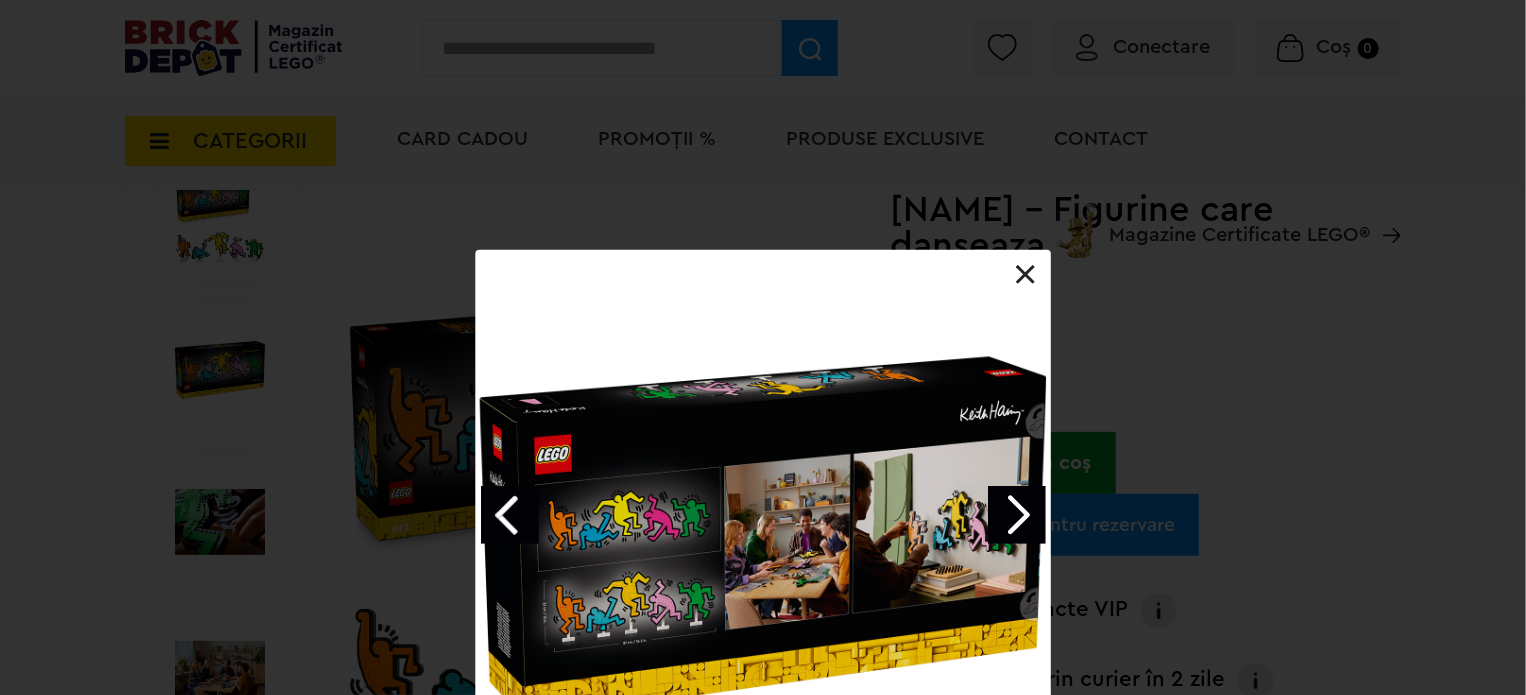 click at bounding box center [763, 537] 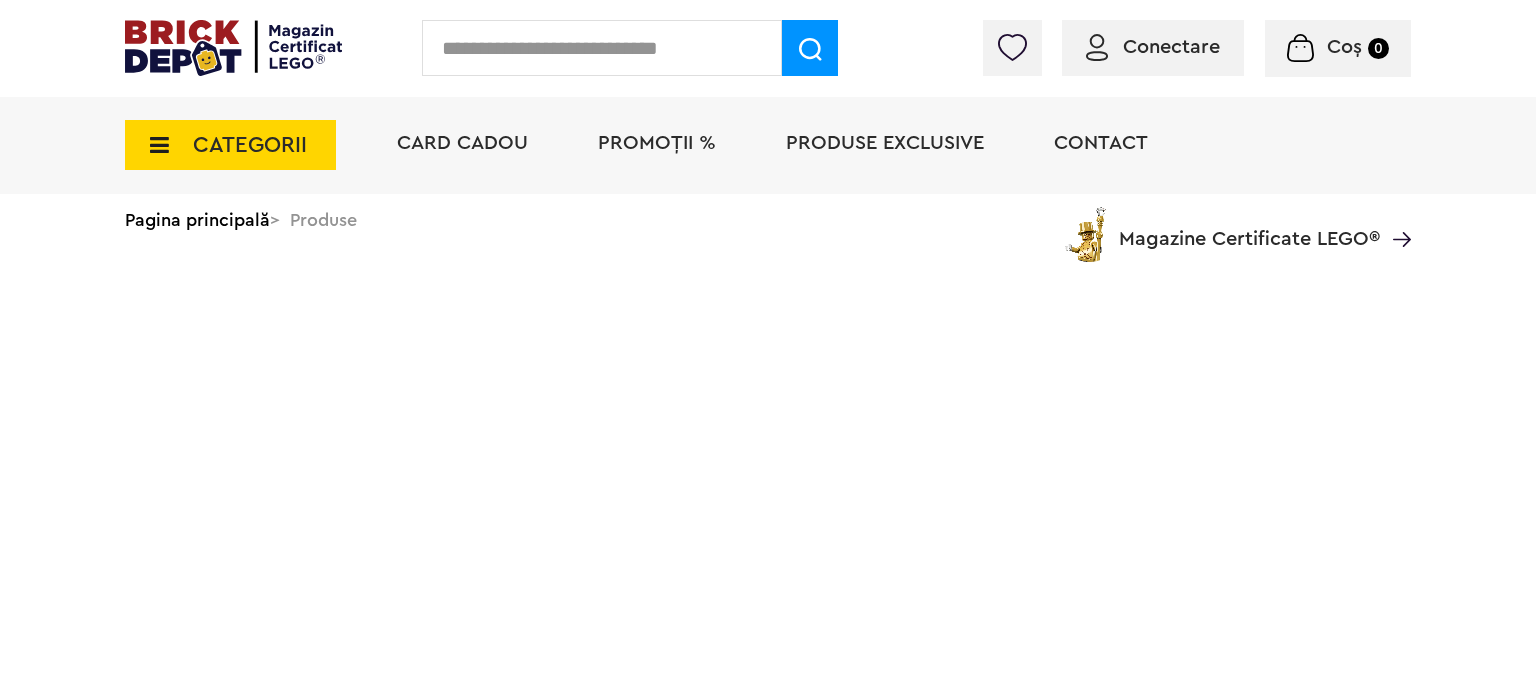 scroll, scrollTop: 0, scrollLeft: 0, axis: both 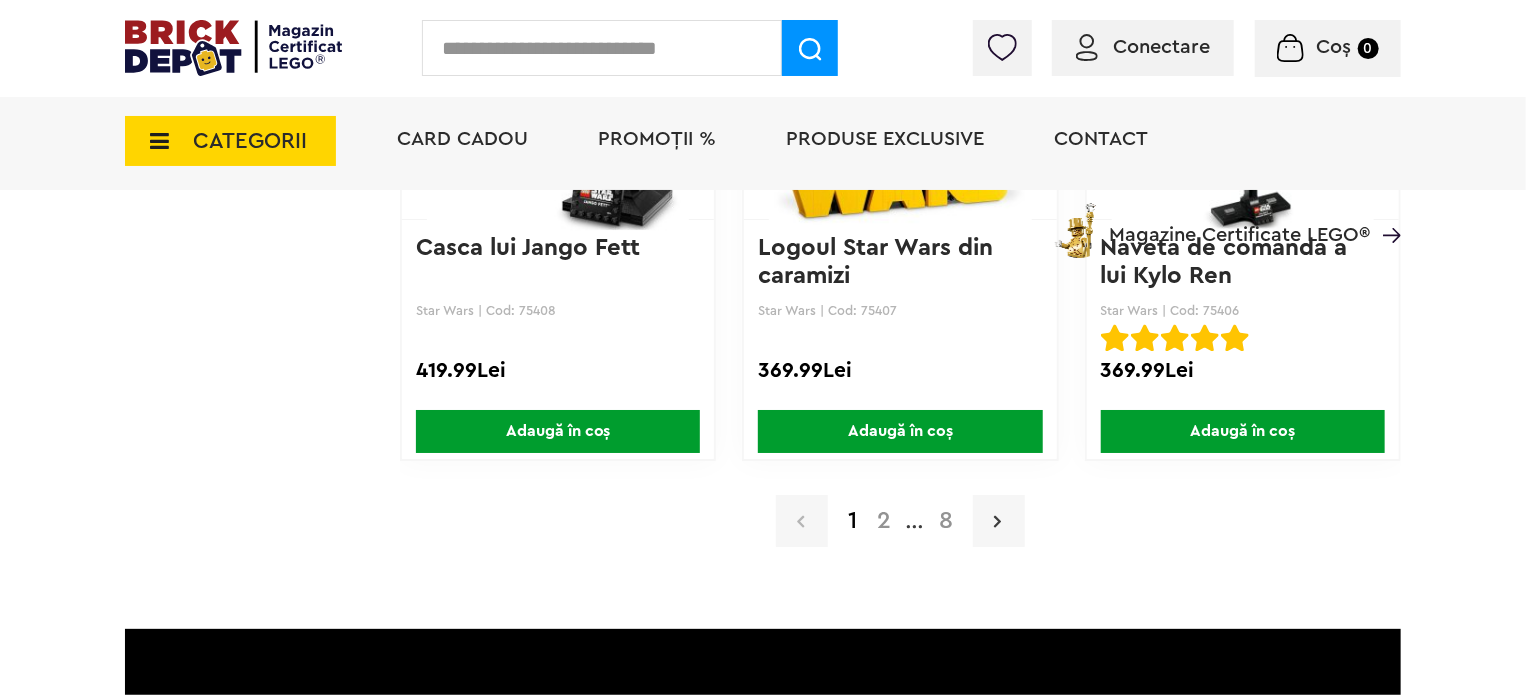 click at bounding box center (999, 521) 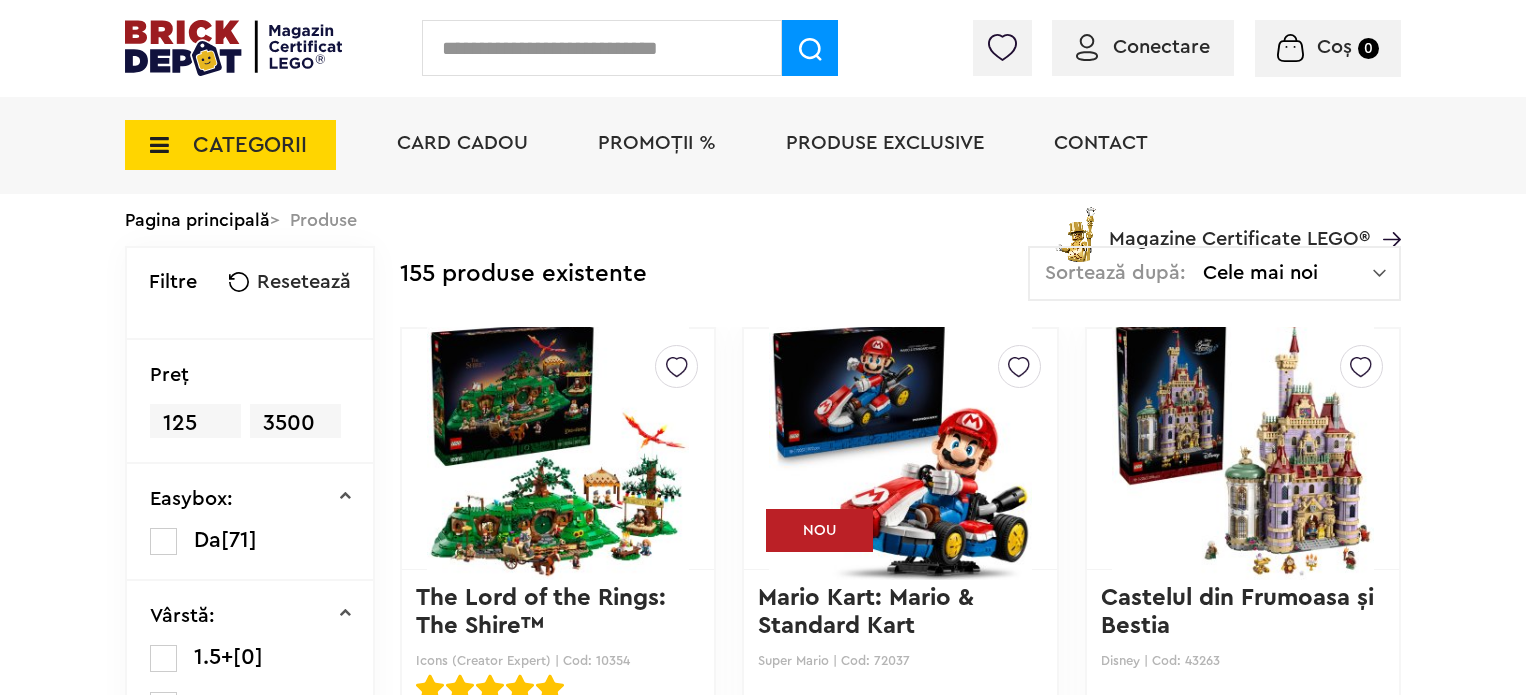 scroll, scrollTop: 0, scrollLeft: 0, axis: both 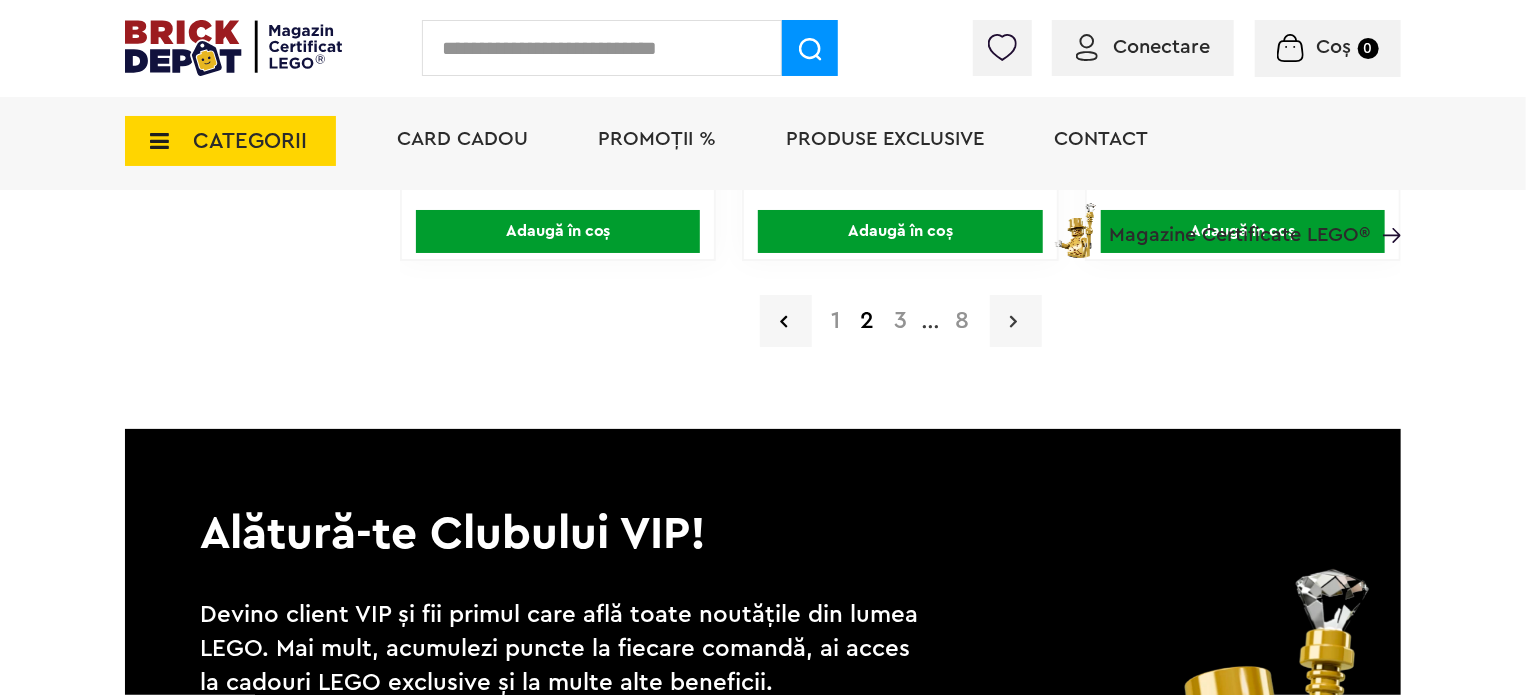 click at bounding box center [1016, 321] 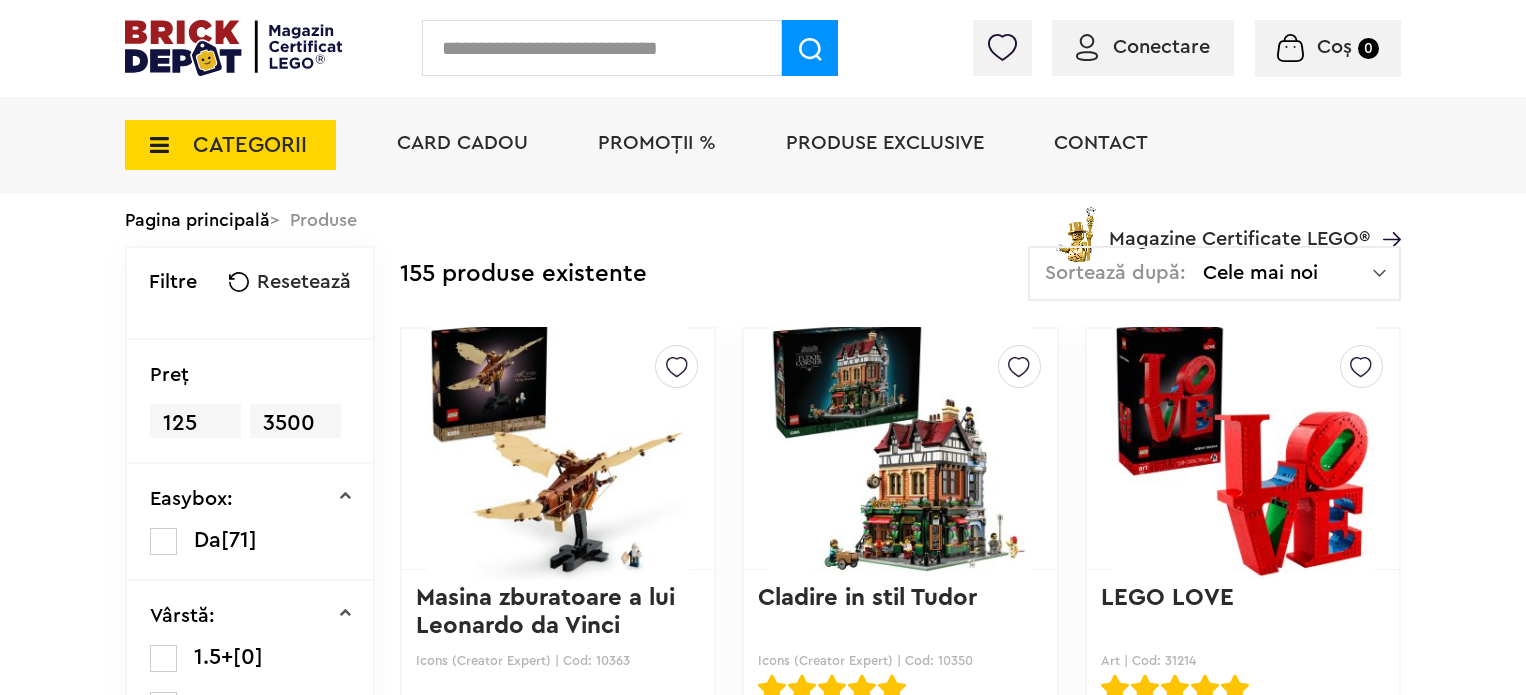 scroll, scrollTop: 0, scrollLeft: 0, axis: both 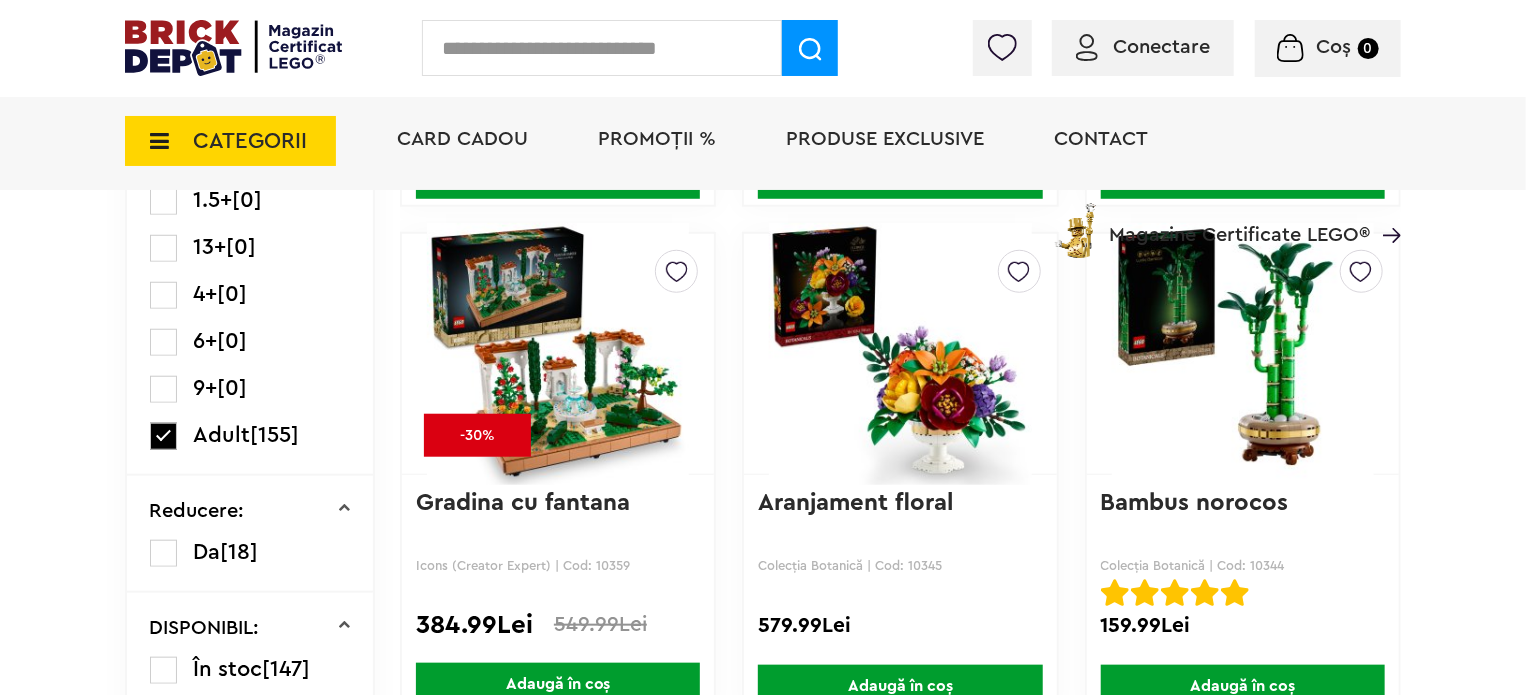 click at bounding box center [900, 354] 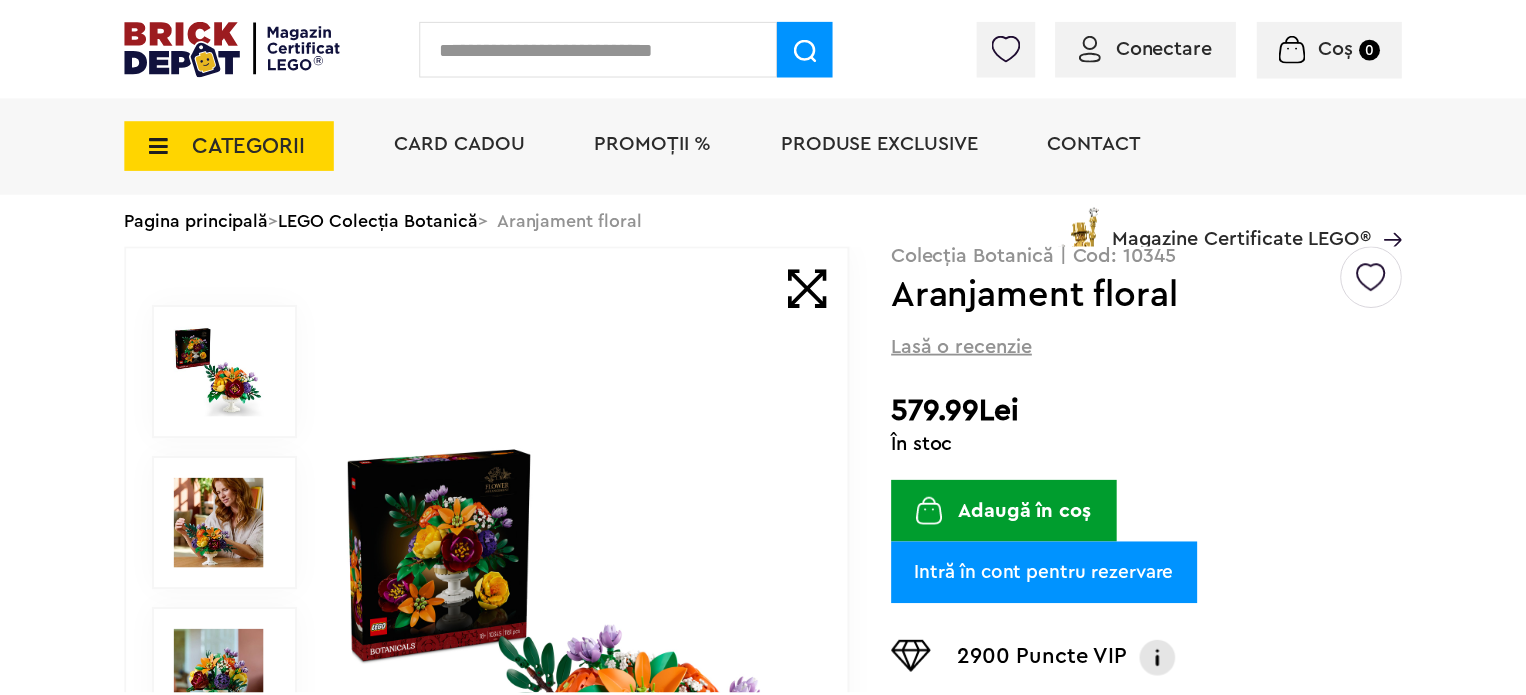 scroll, scrollTop: 0, scrollLeft: 0, axis: both 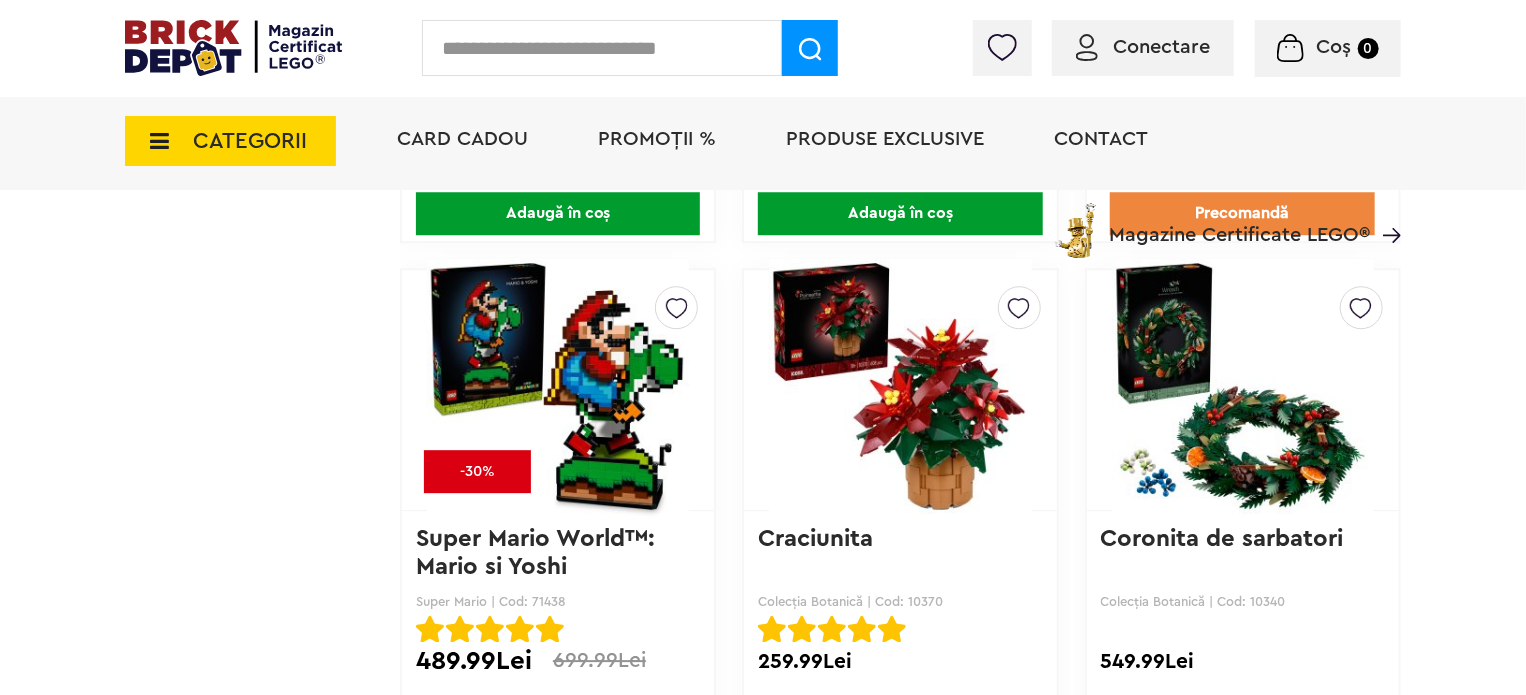 click at bounding box center [1019, 303] 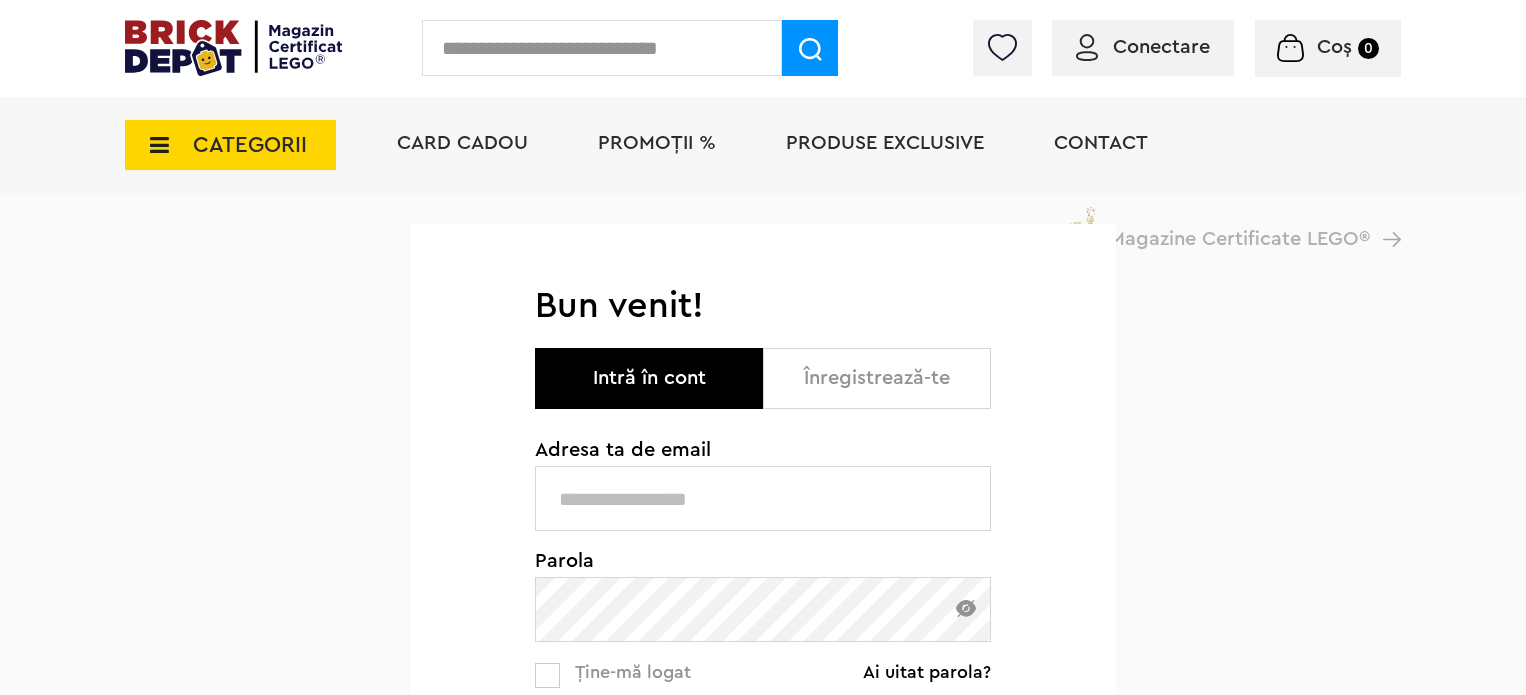 scroll, scrollTop: 0, scrollLeft: 0, axis: both 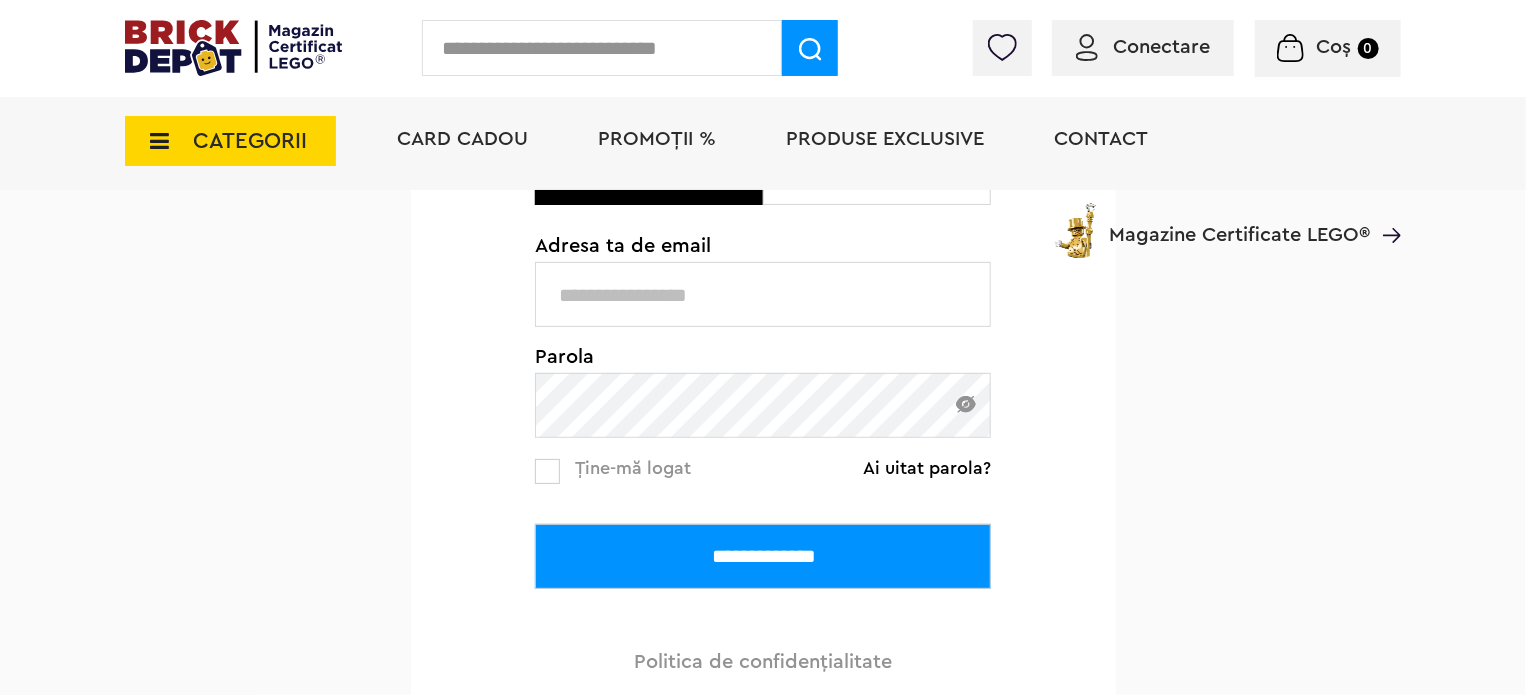 type on "**********" 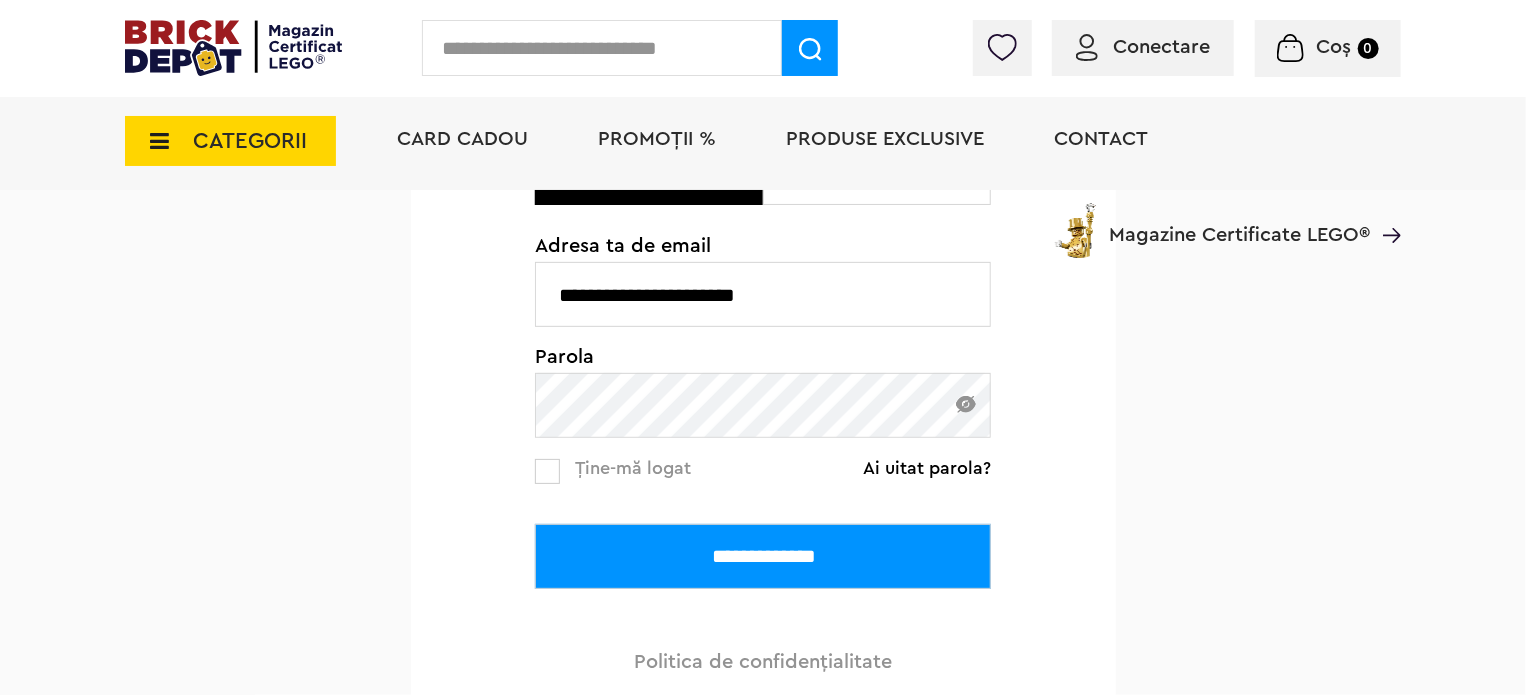 click on "Ține-mă logat" at bounding box center (613, 471) 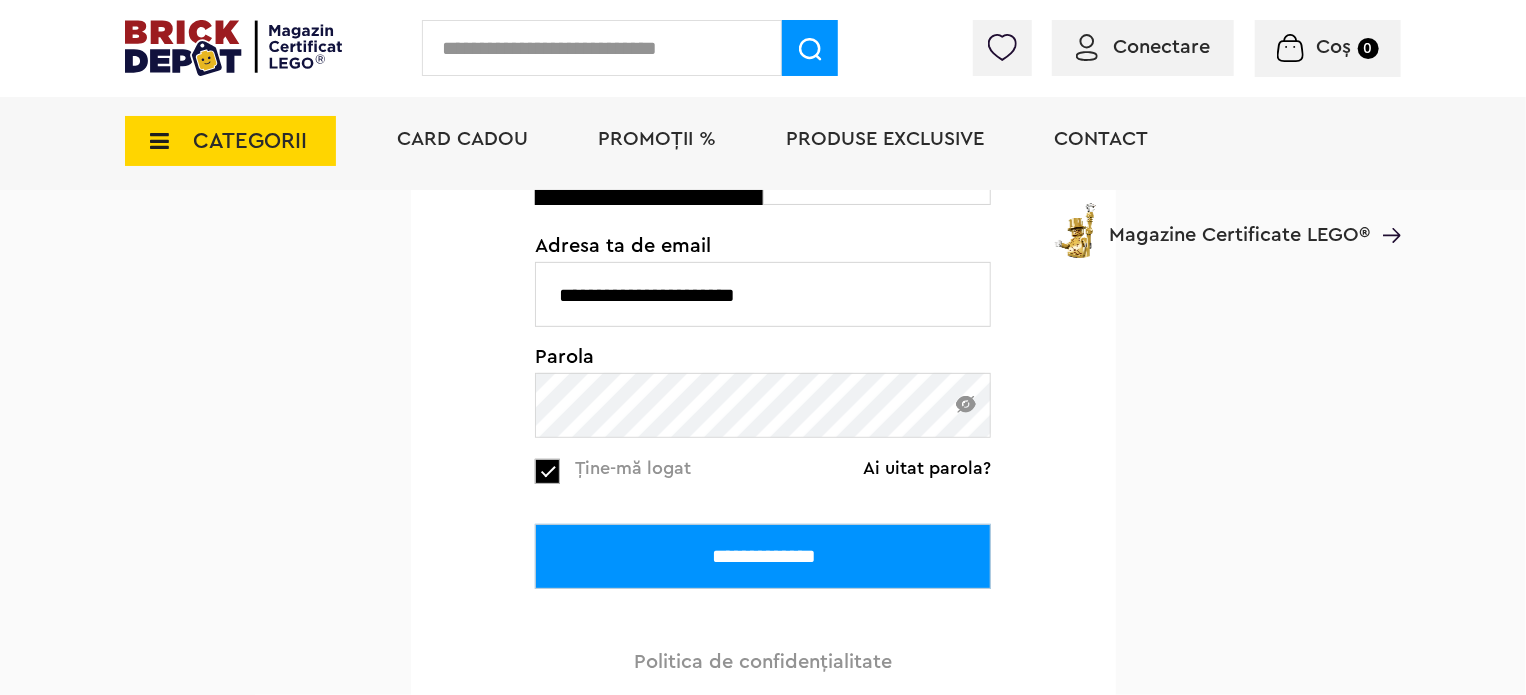 click on "**********" at bounding box center (763, 556) 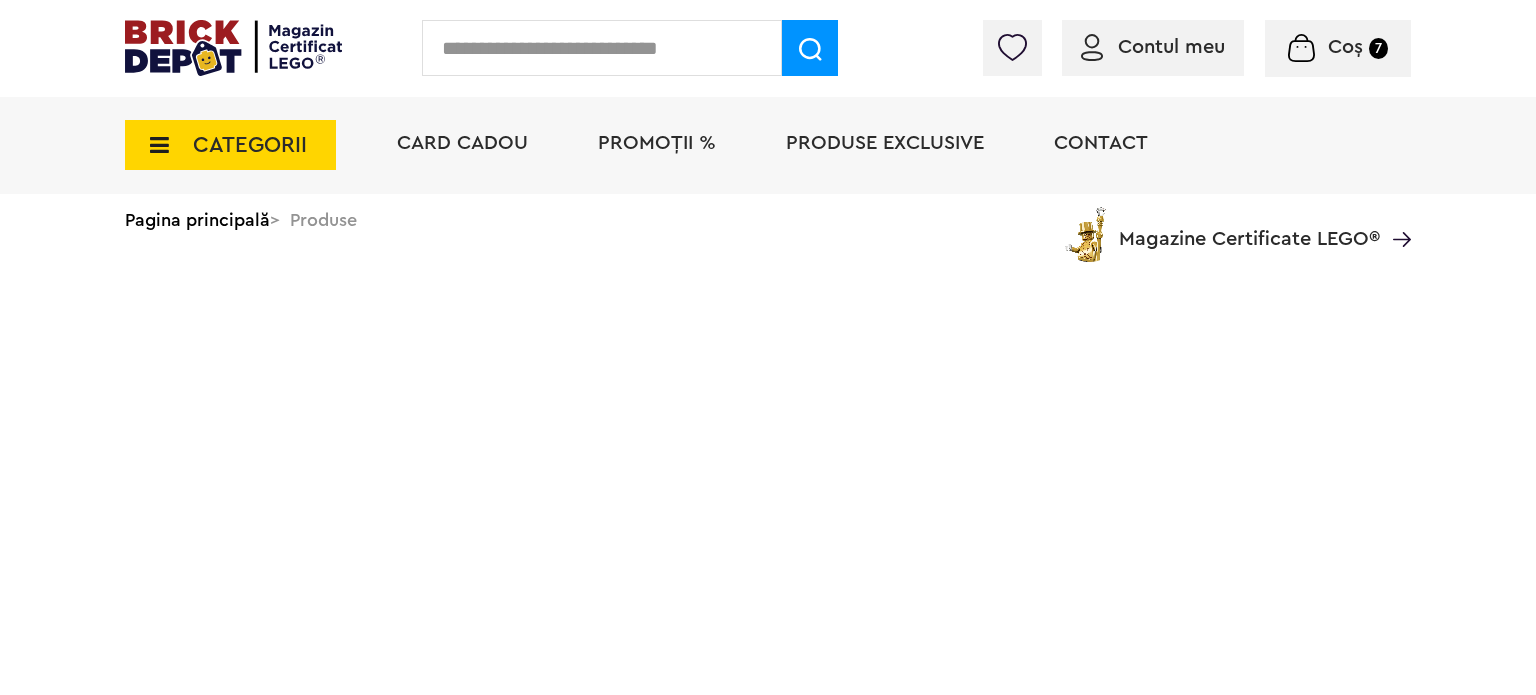 scroll, scrollTop: 0, scrollLeft: 0, axis: both 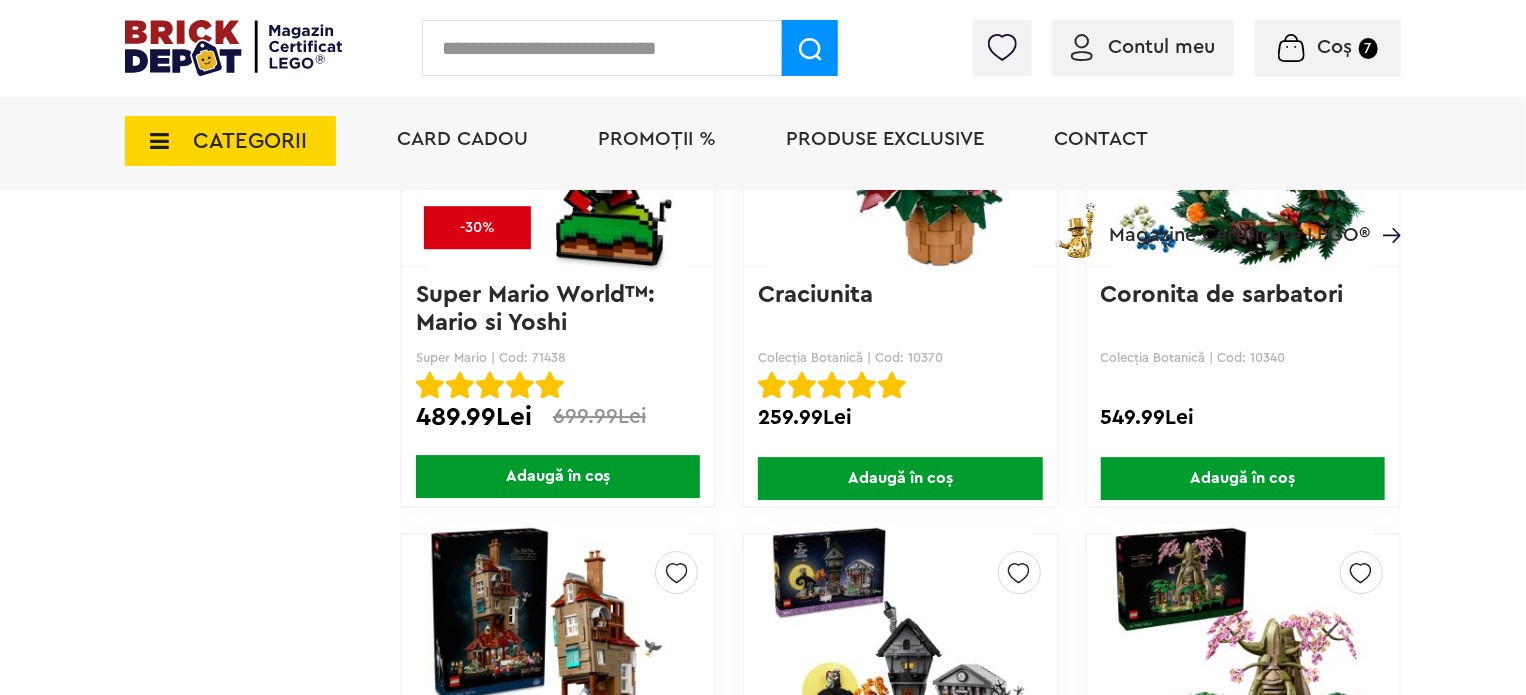 click on "Adaugă în coș" at bounding box center [900, 478] 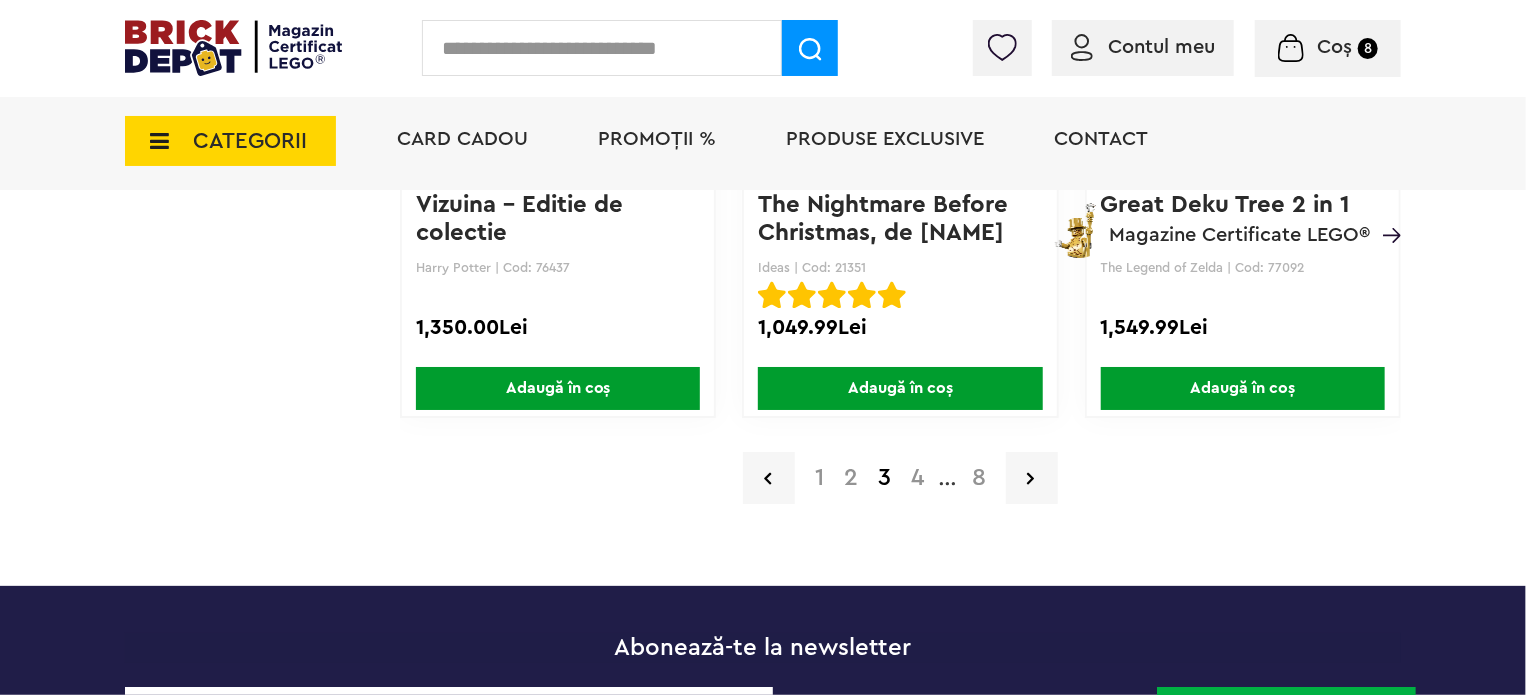 scroll, scrollTop: 3544, scrollLeft: 0, axis: vertical 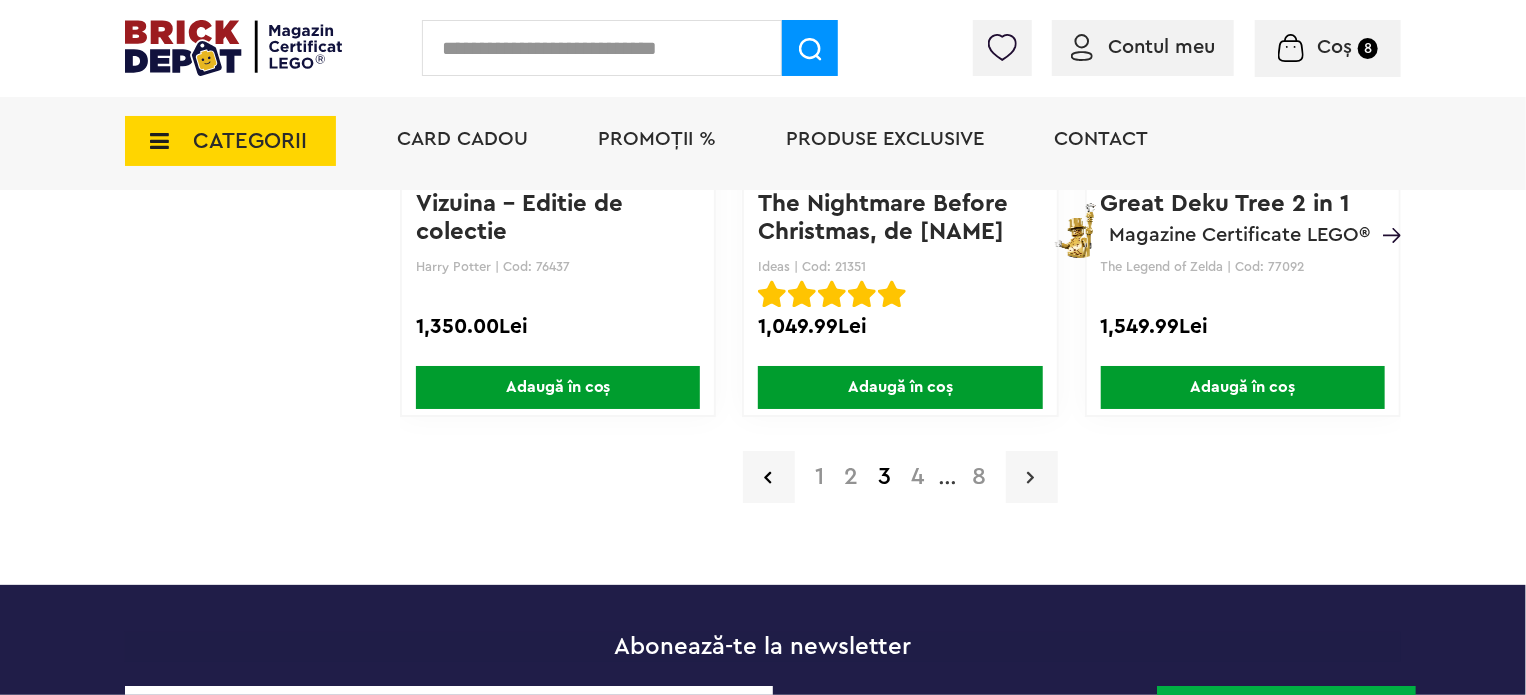 click at bounding box center [1032, 477] 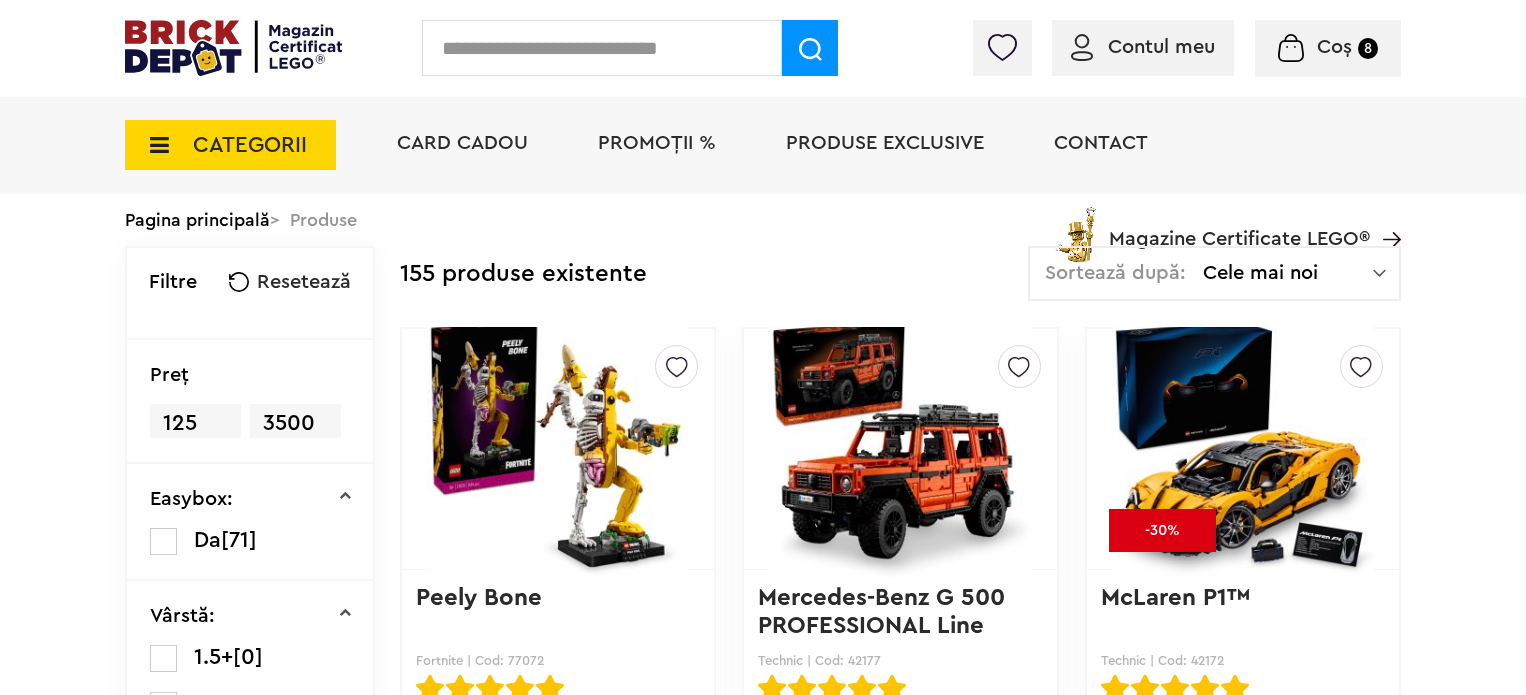 scroll, scrollTop: 0, scrollLeft: 0, axis: both 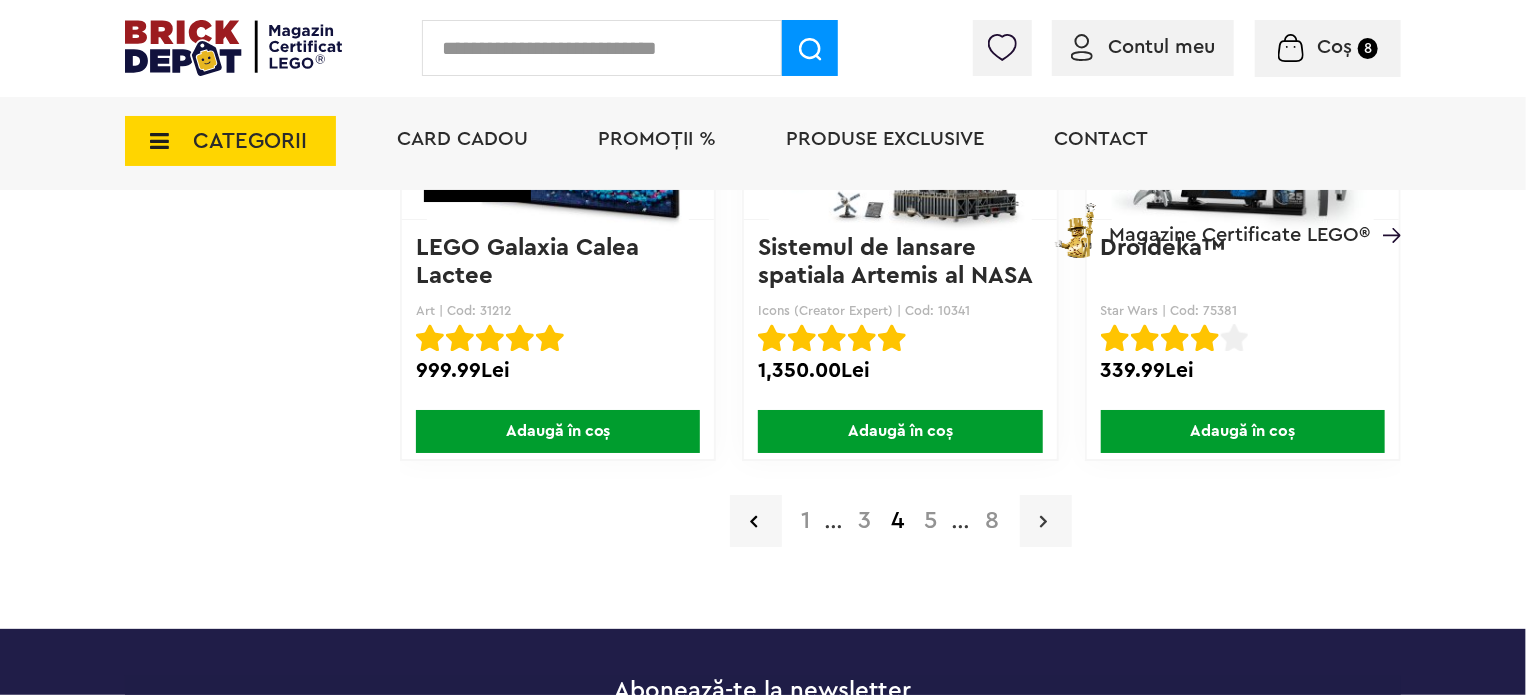 click at bounding box center [1044, 521] 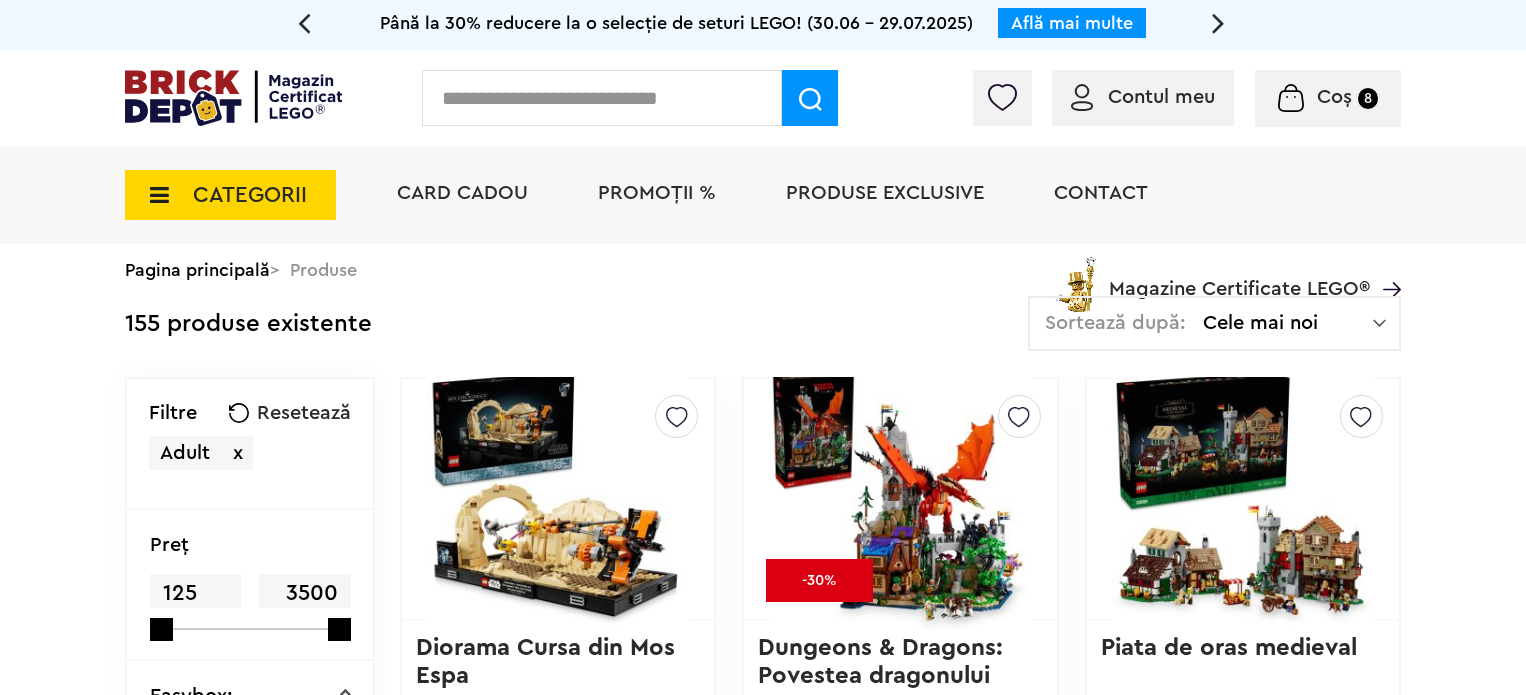 scroll, scrollTop: 0, scrollLeft: 0, axis: both 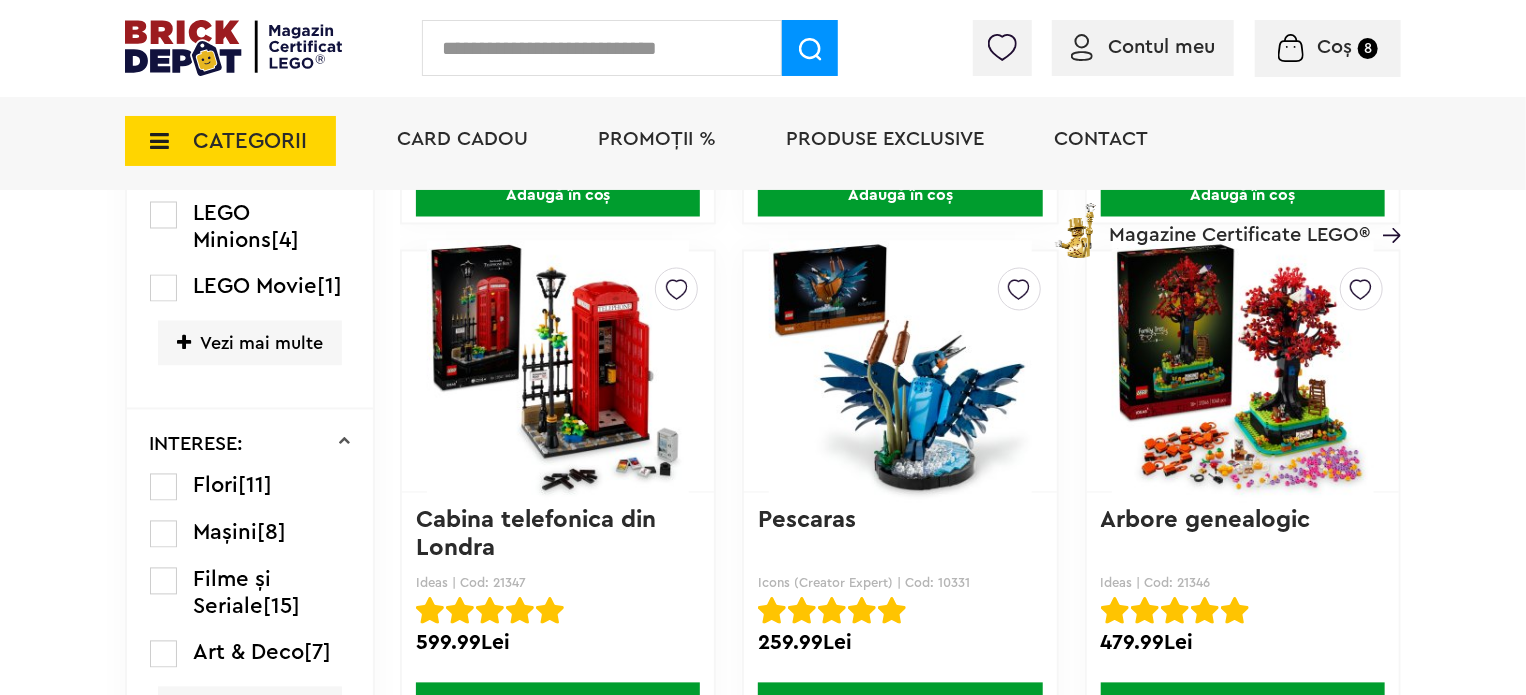 click at bounding box center [558, 372] 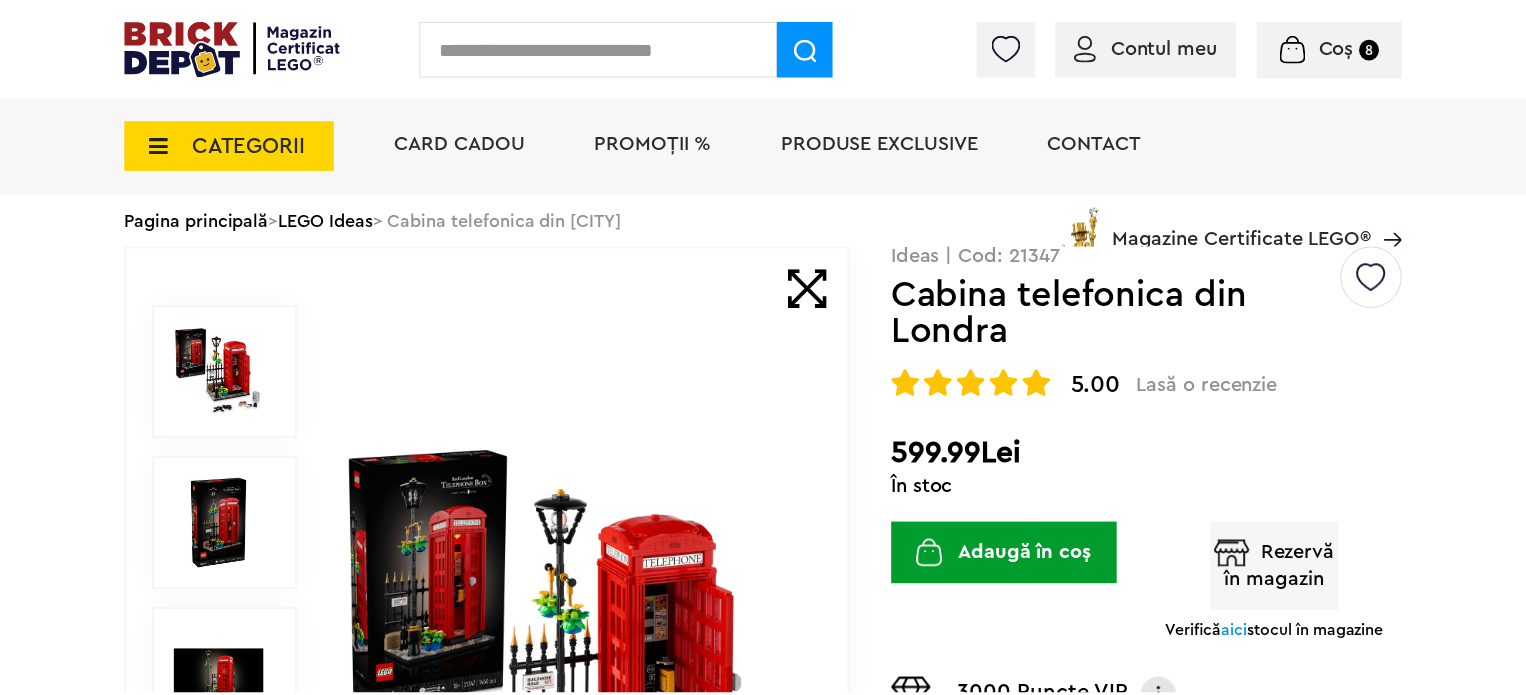 scroll, scrollTop: 0, scrollLeft: 0, axis: both 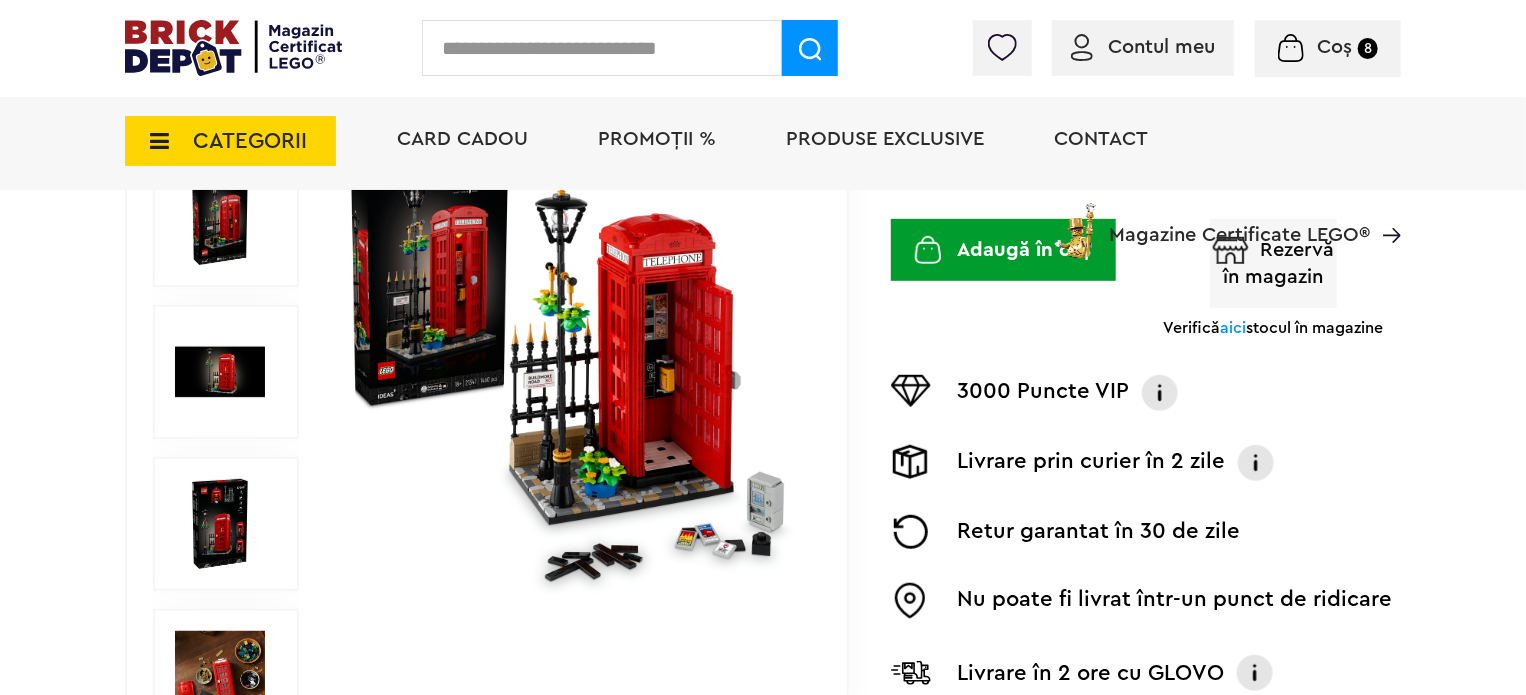 click at bounding box center [573, 372] 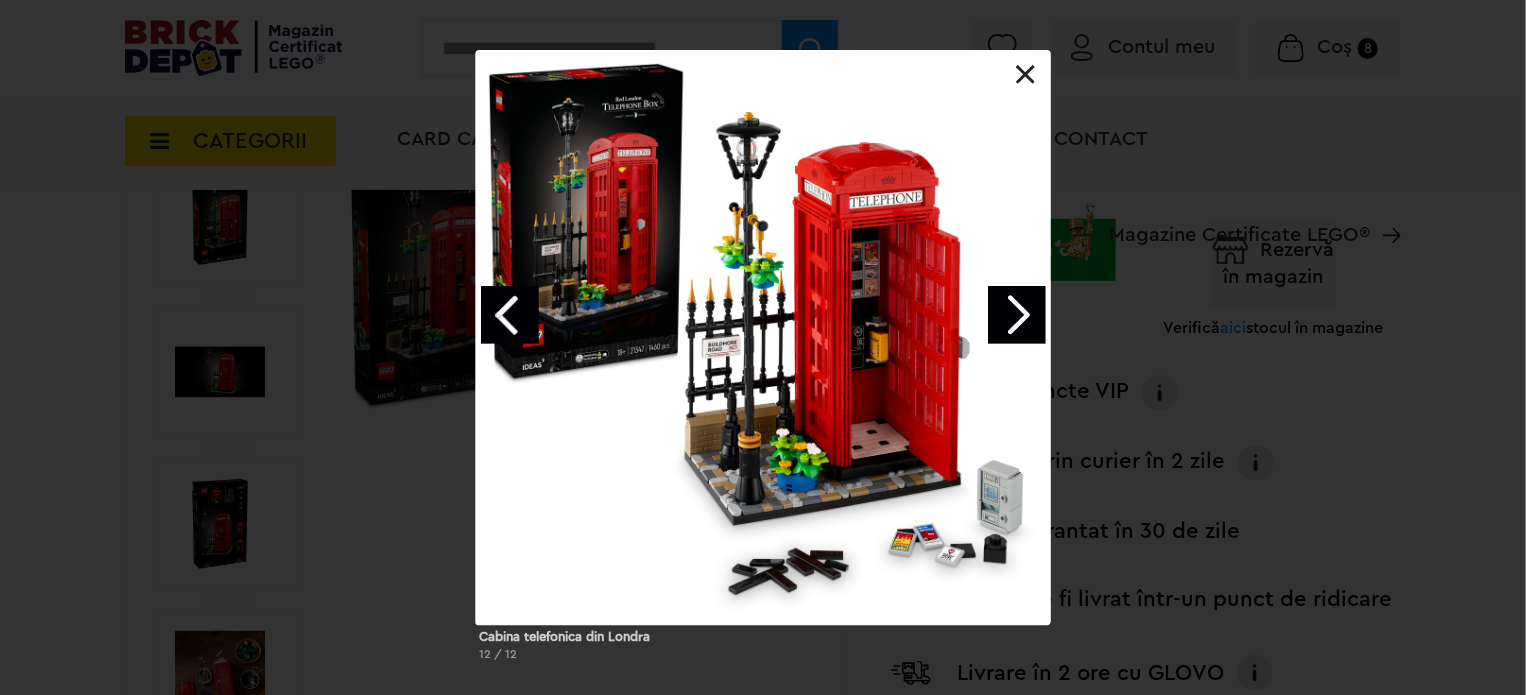 click at bounding box center [763, 337] 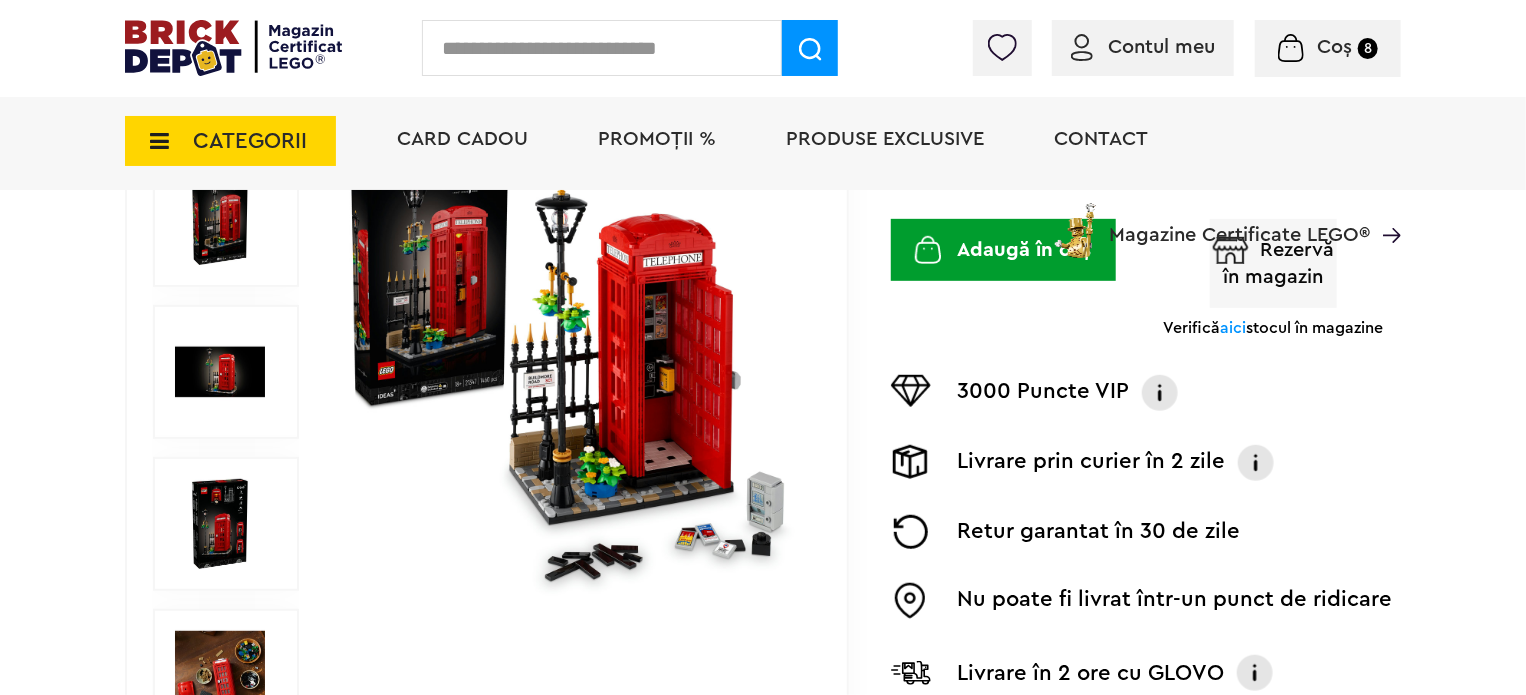 click on "Card Cadou    PROMOȚII %    Produse exclusive    Contact    Magazine Certificate LEGO®" at bounding box center [889, 175] 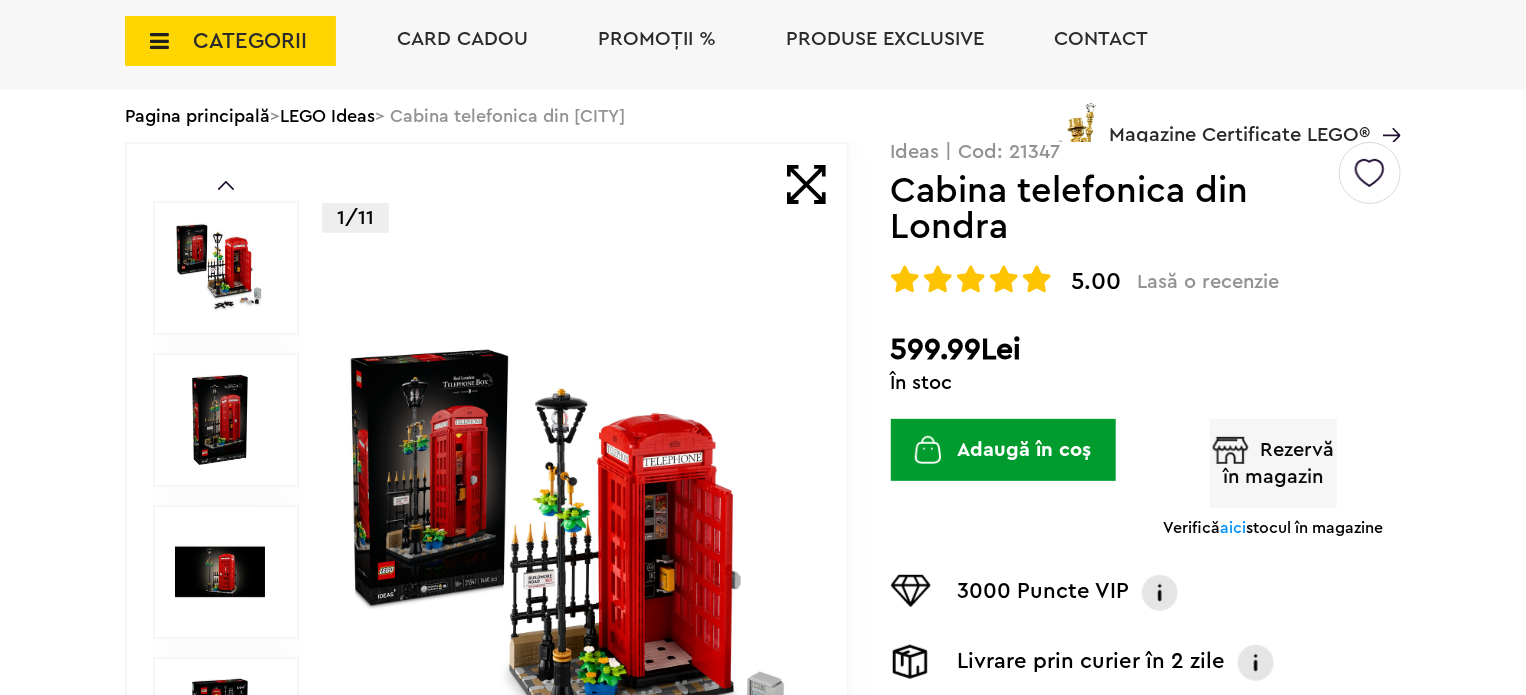 scroll, scrollTop: 0, scrollLeft: 0, axis: both 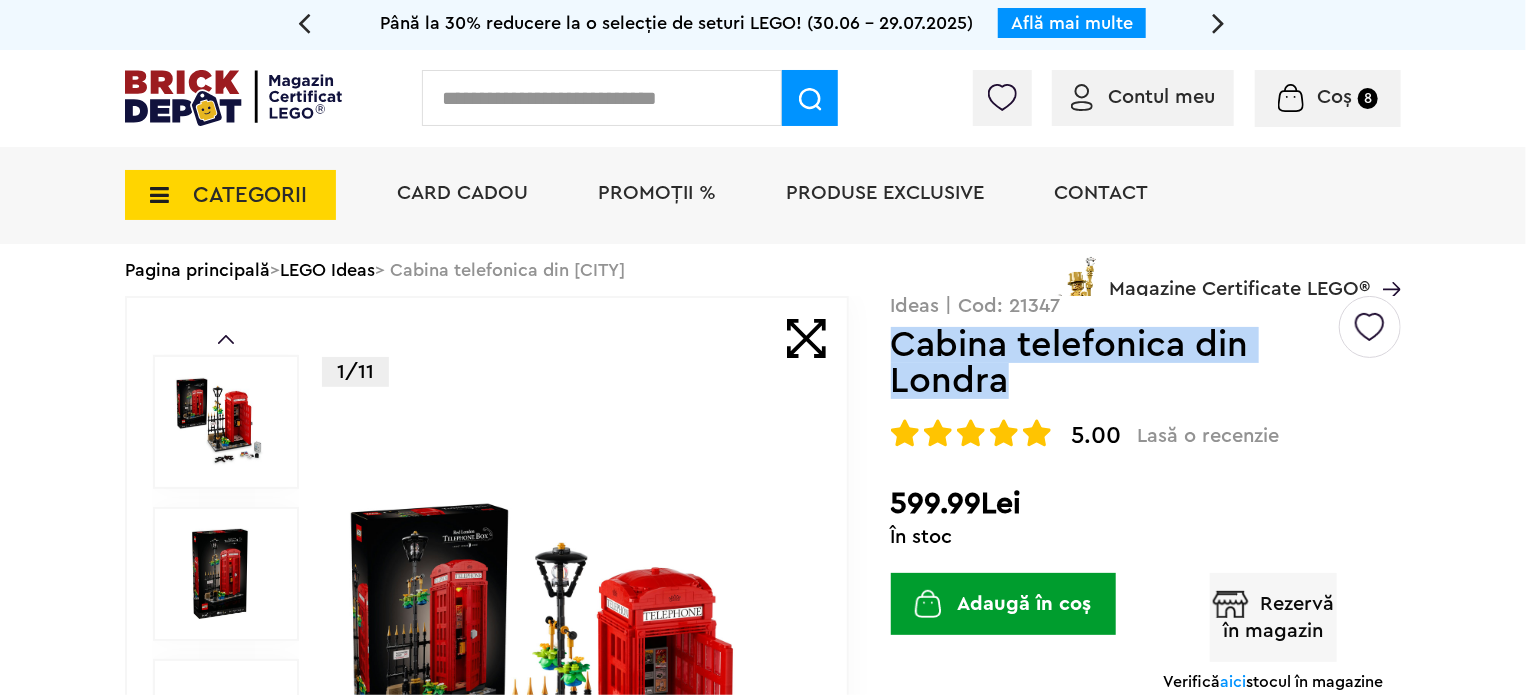 drag, startPoint x: 897, startPoint y: 344, endPoint x: 1034, endPoint y: 376, distance: 140.68759 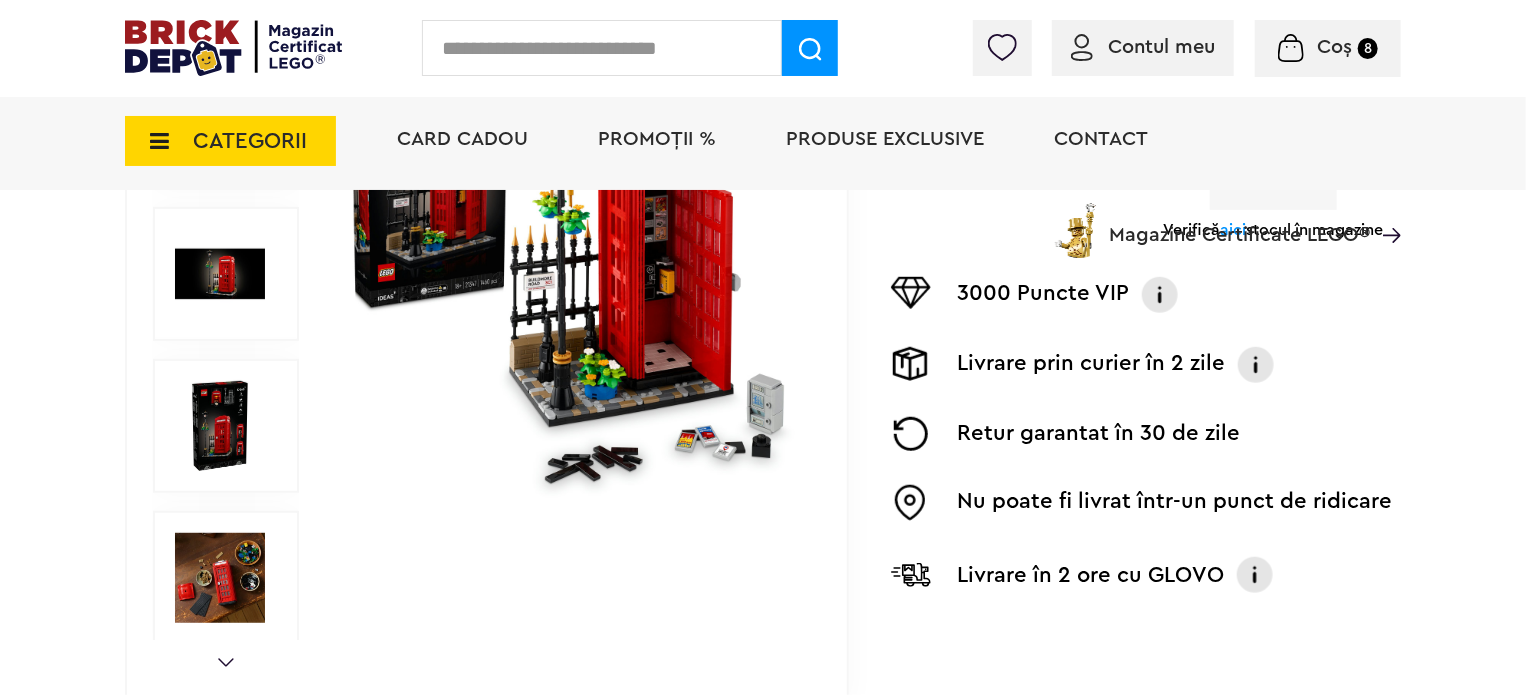 scroll, scrollTop: 500, scrollLeft: 0, axis: vertical 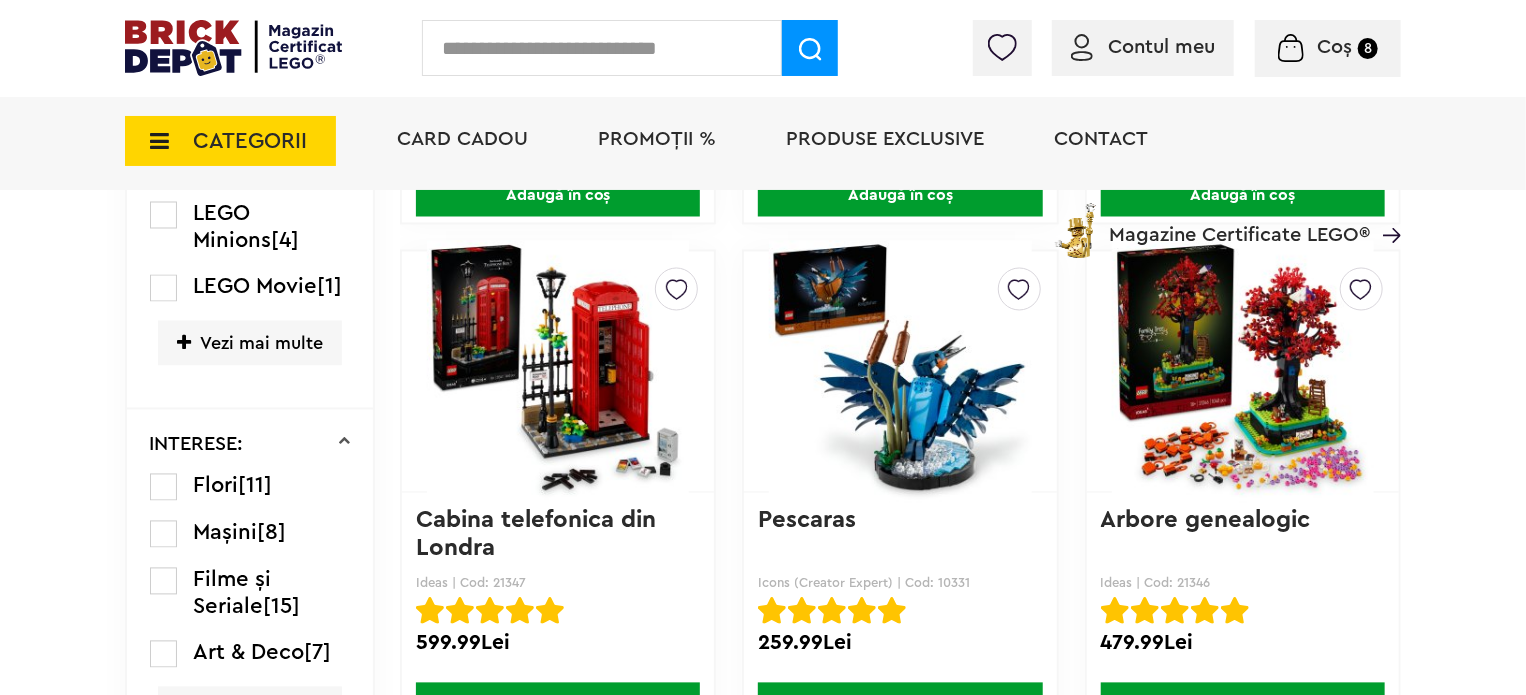 click at bounding box center [1243, 372] 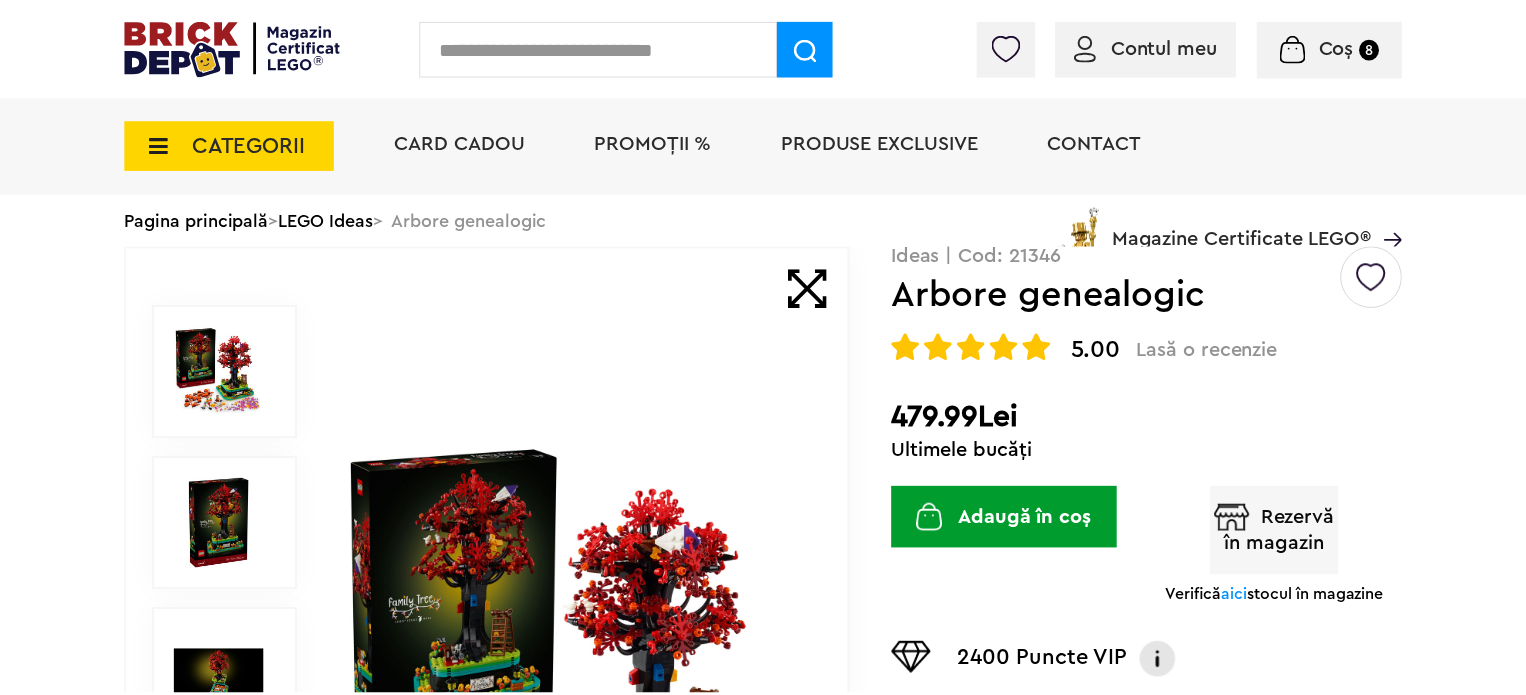 scroll, scrollTop: 0, scrollLeft: 0, axis: both 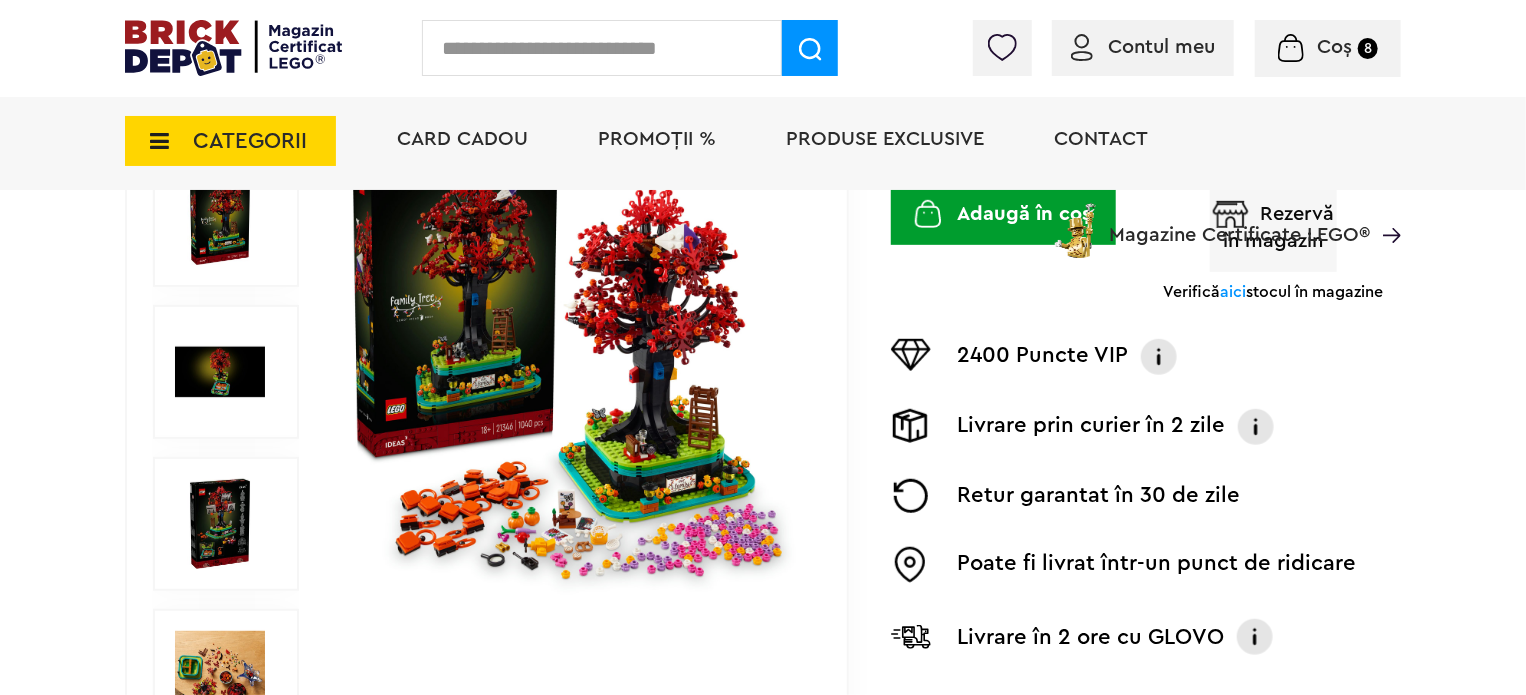 click at bounding box center (573, 372) 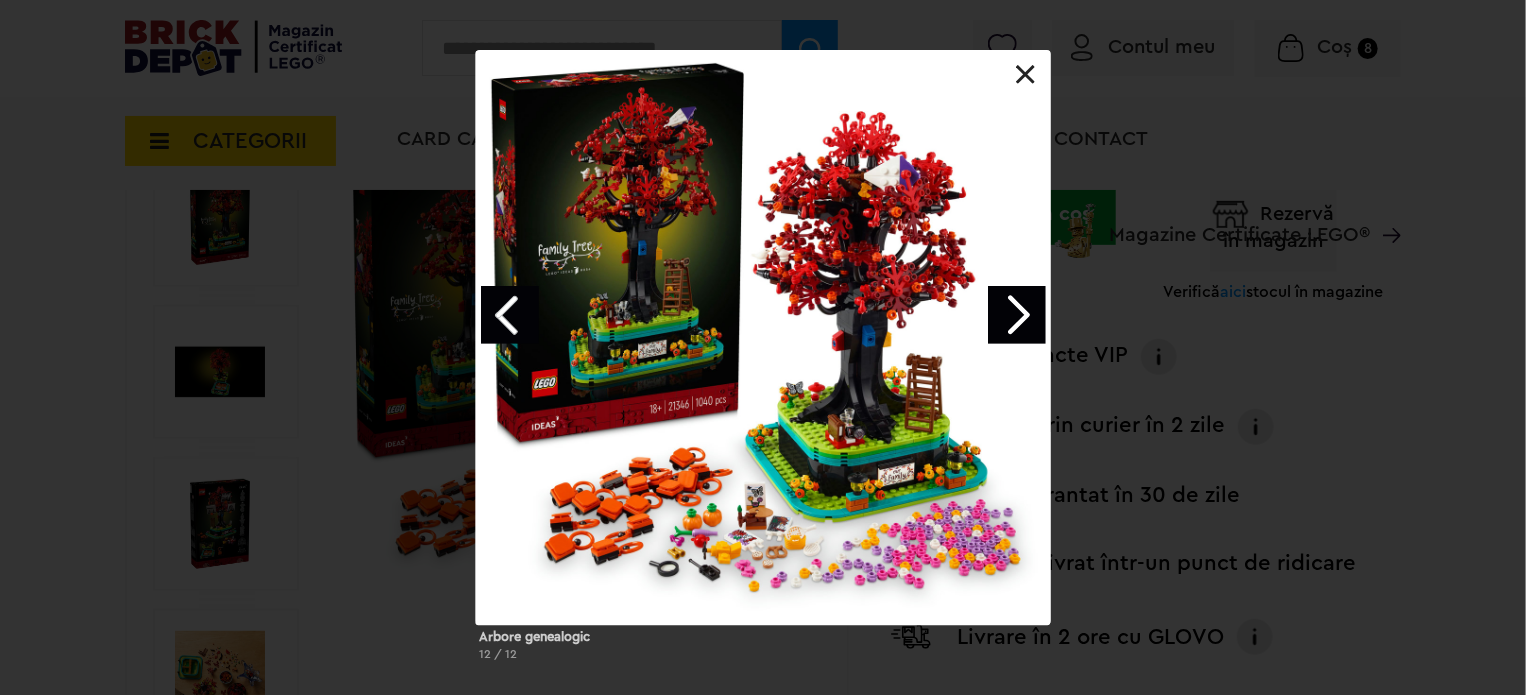 click at bounding box center (1017, 315) 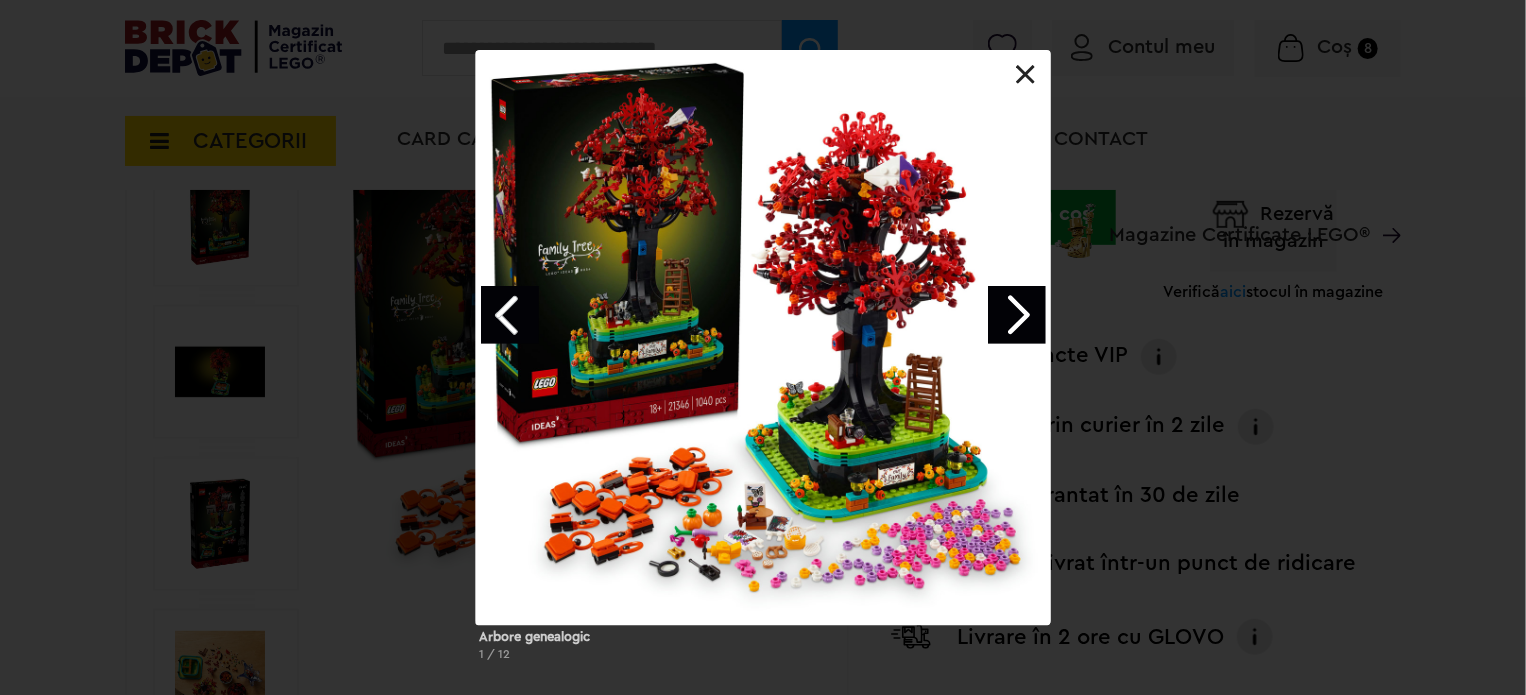 click at bounding box center [1017, 315] 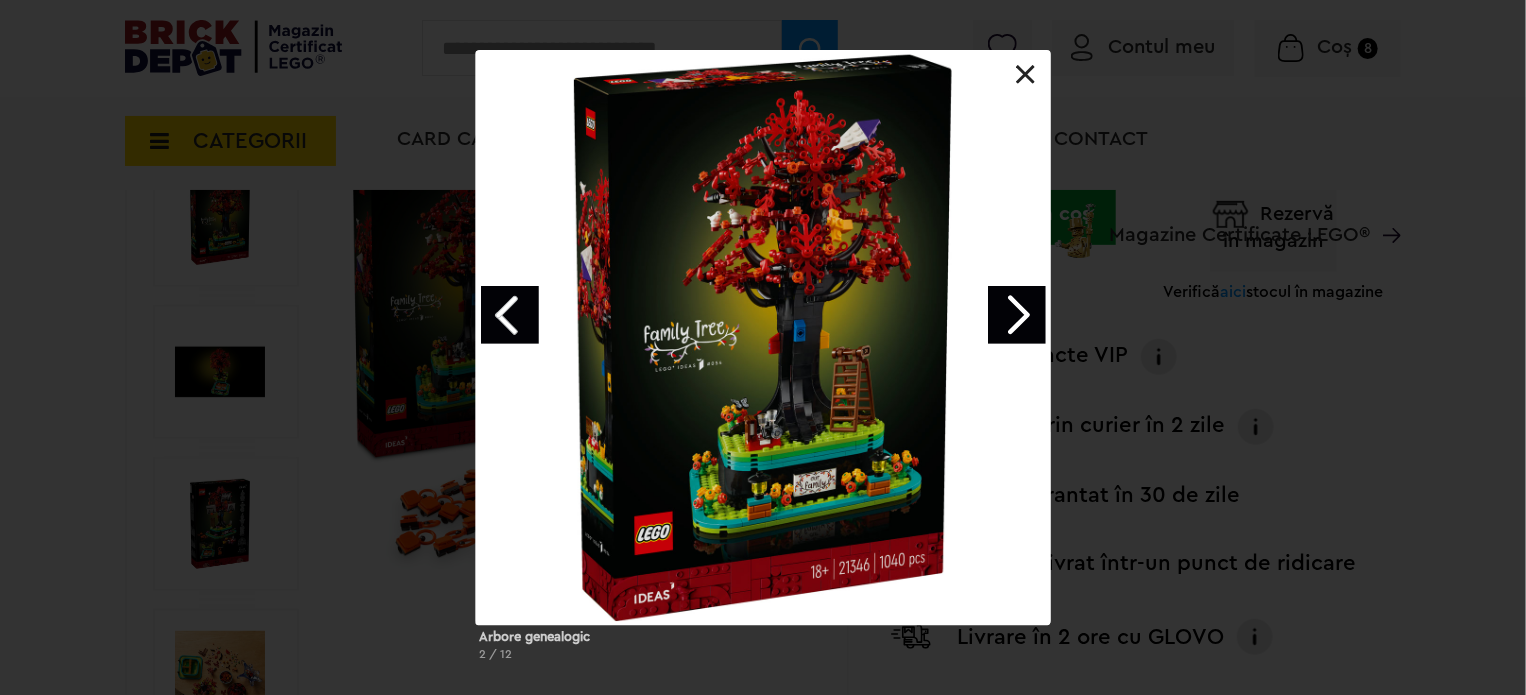click at bounding box center [1017, 315] 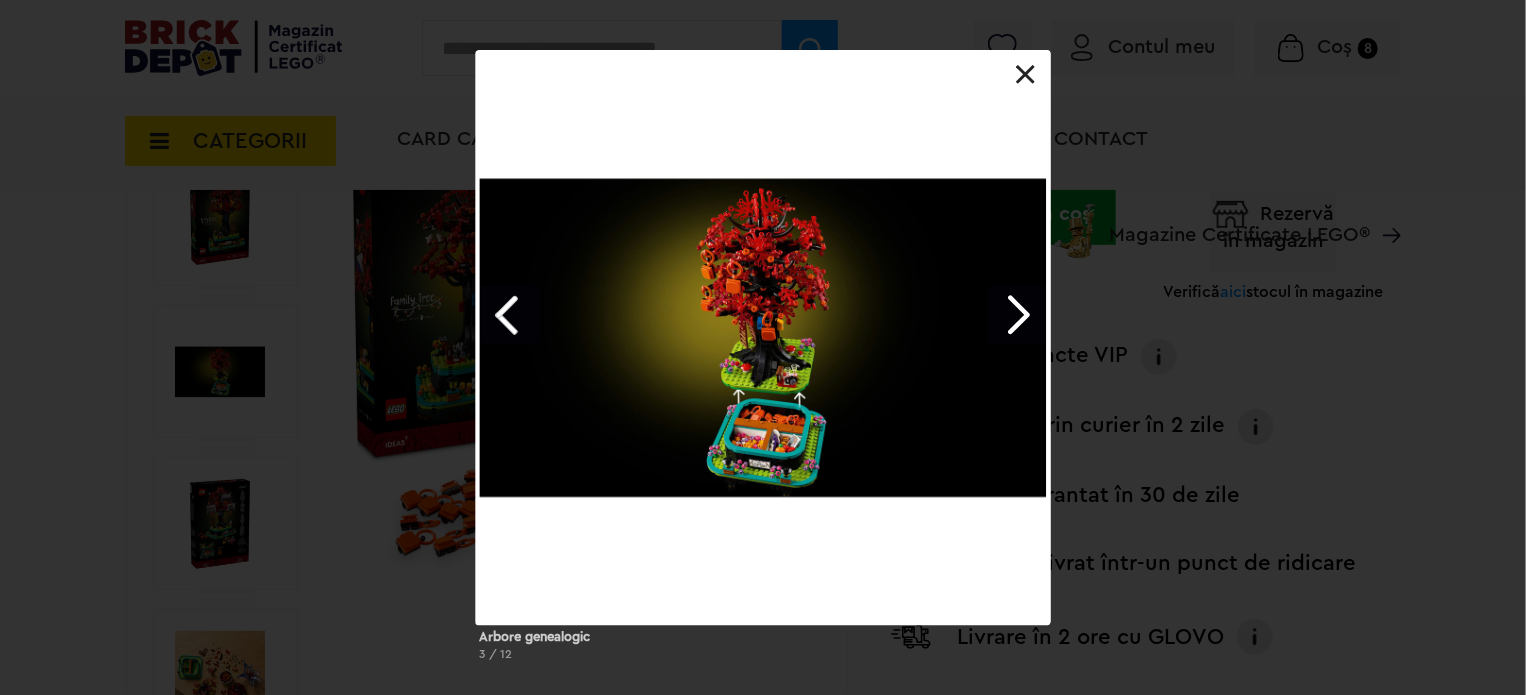 click at bounding box center [1026, 75] 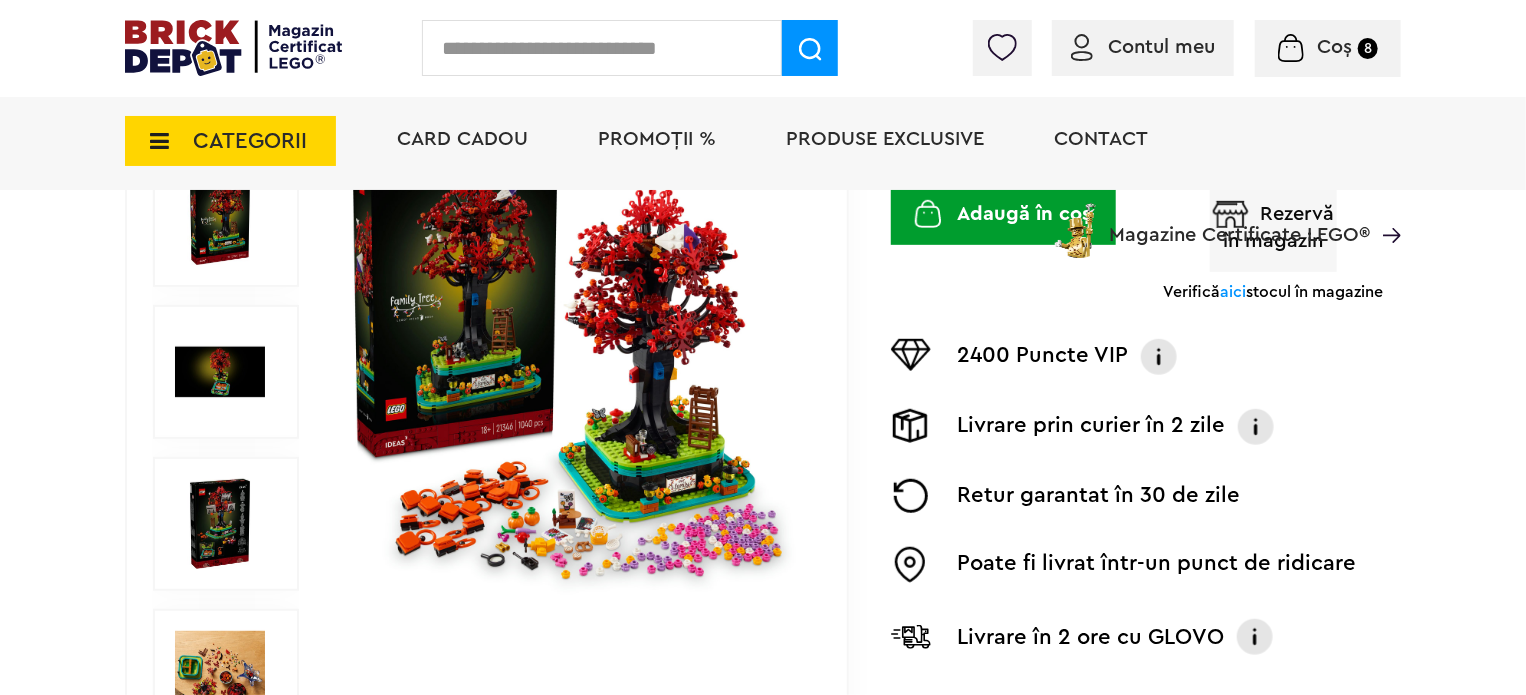 scroll, scrollTop: 480, scrollLeft: 0, axis: vertical 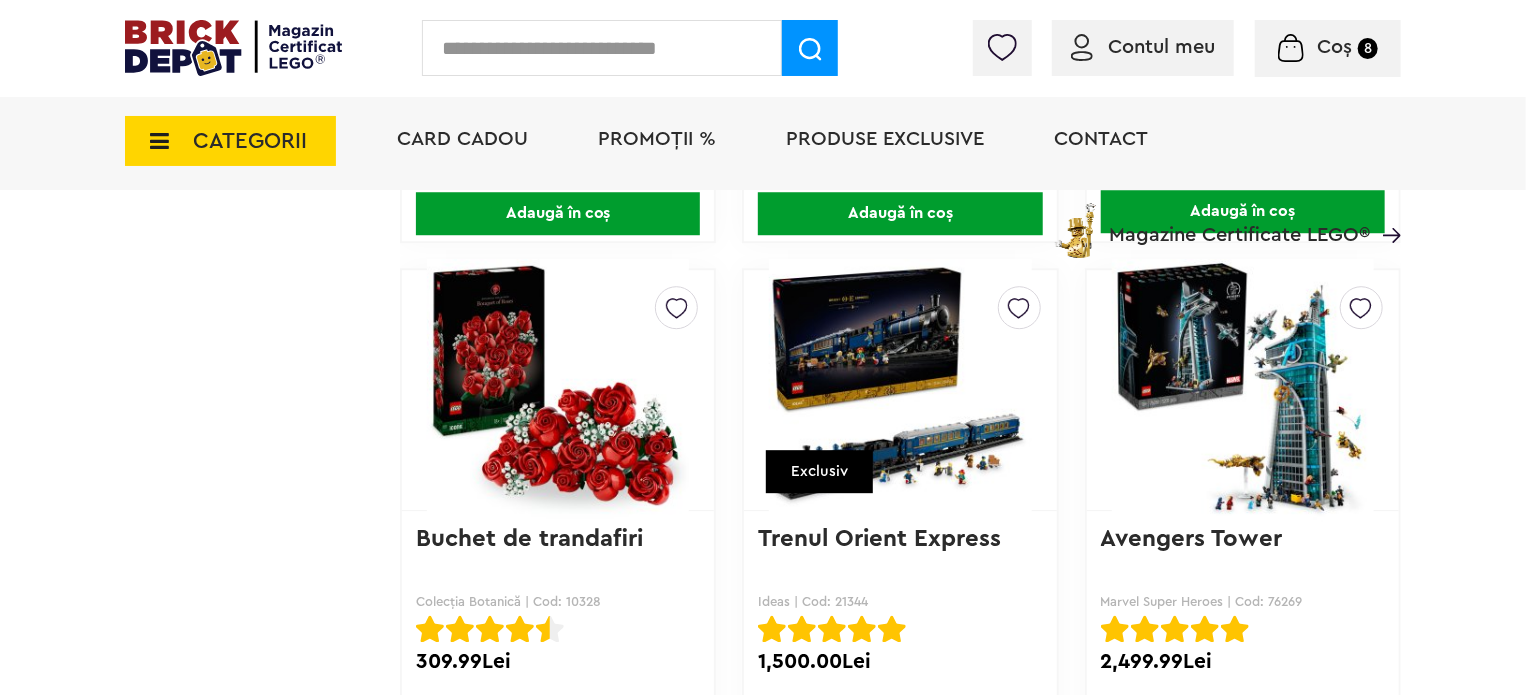 click at bounding box center [900, 390] 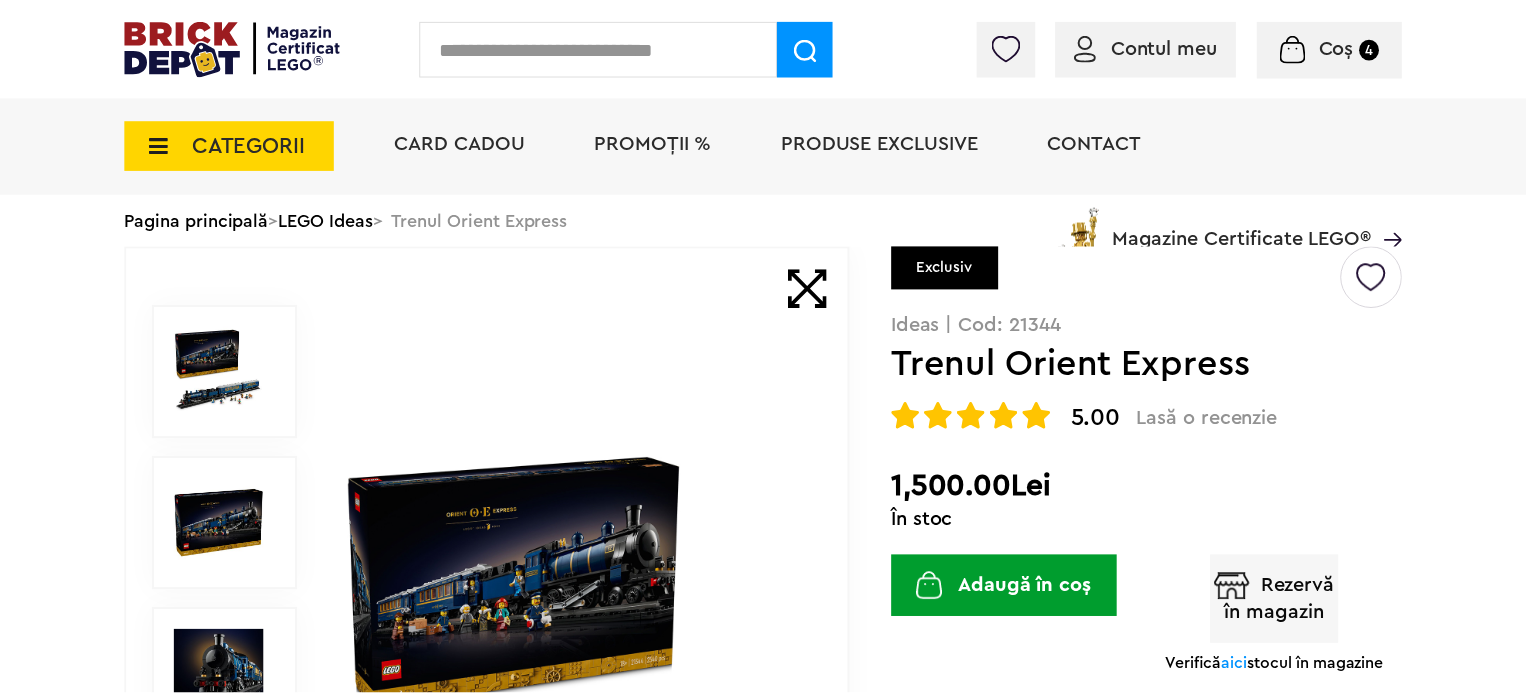 scroll, scrollTop: 0, scrollLeft: 0, axis: both 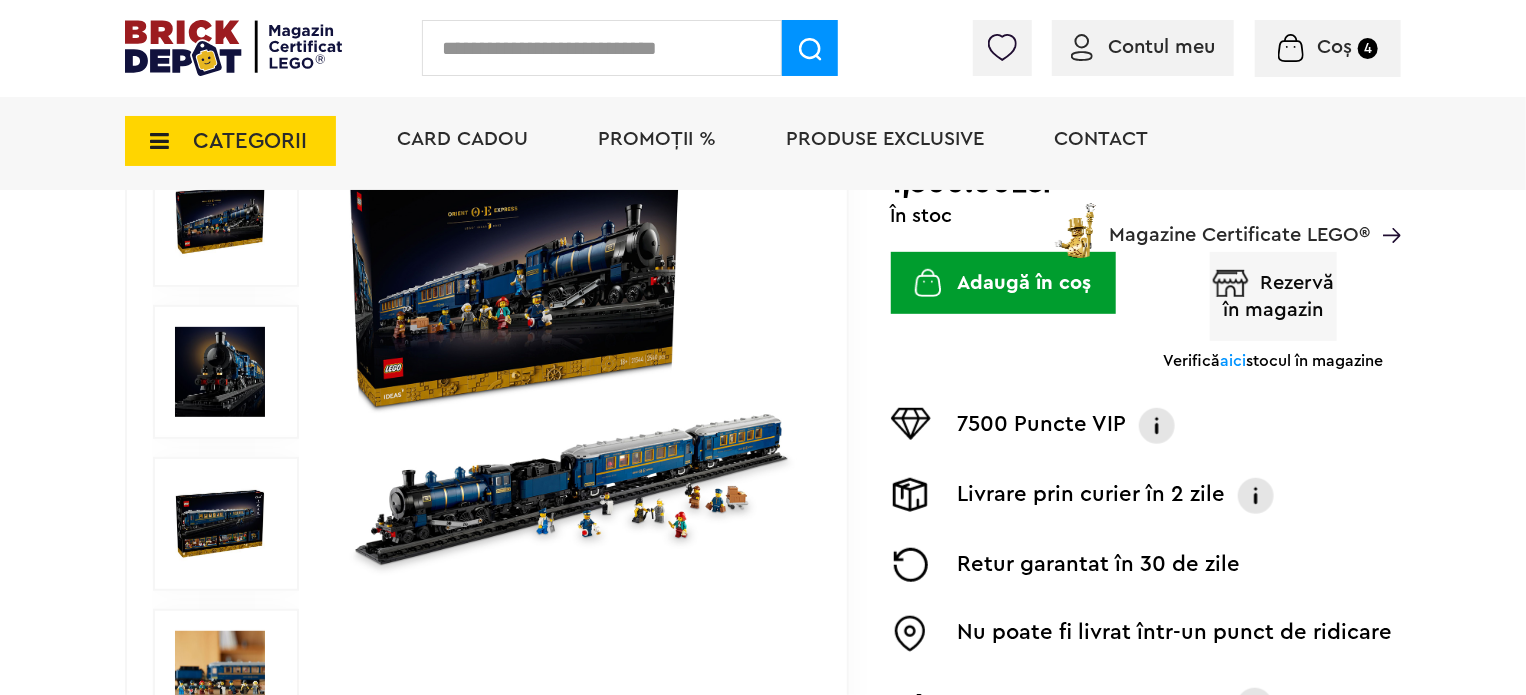 click at bounding box center (573, 372) 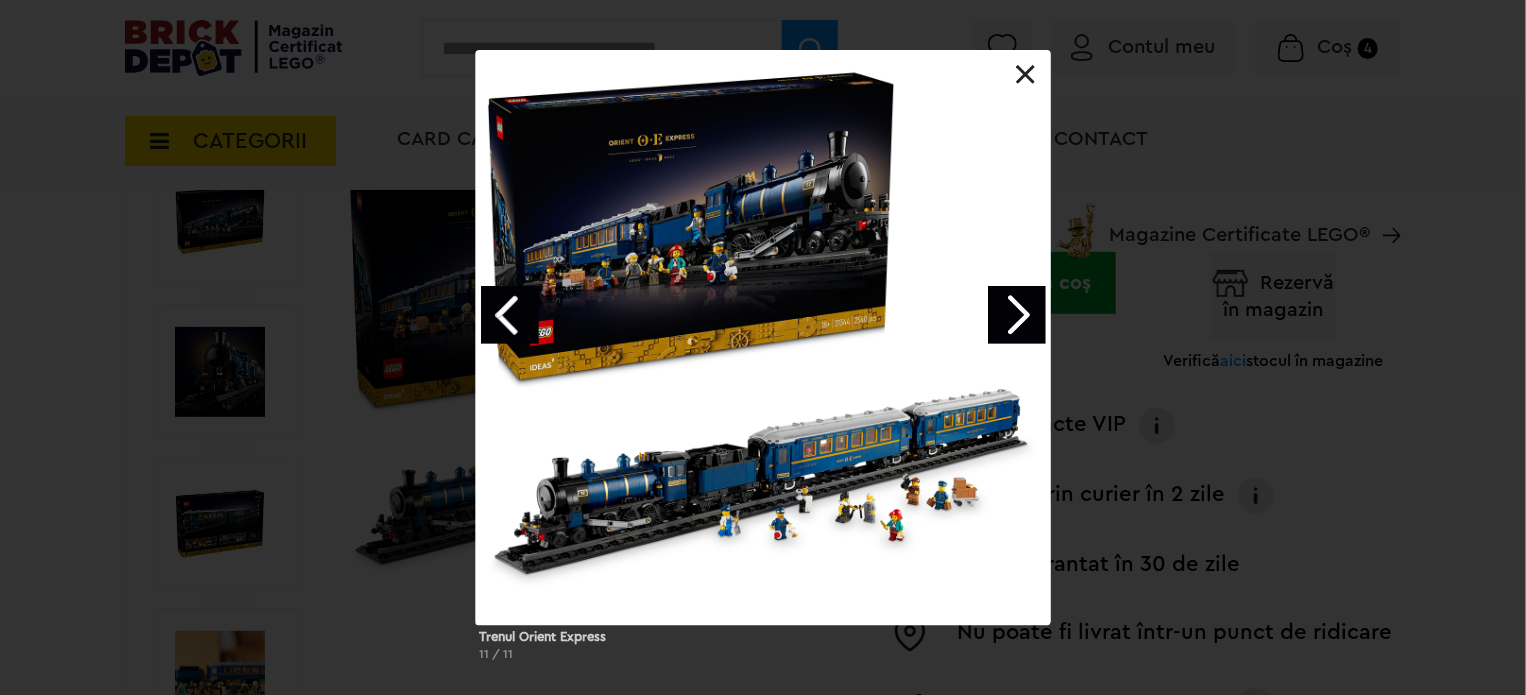 click at bounding box center (1017, 315) 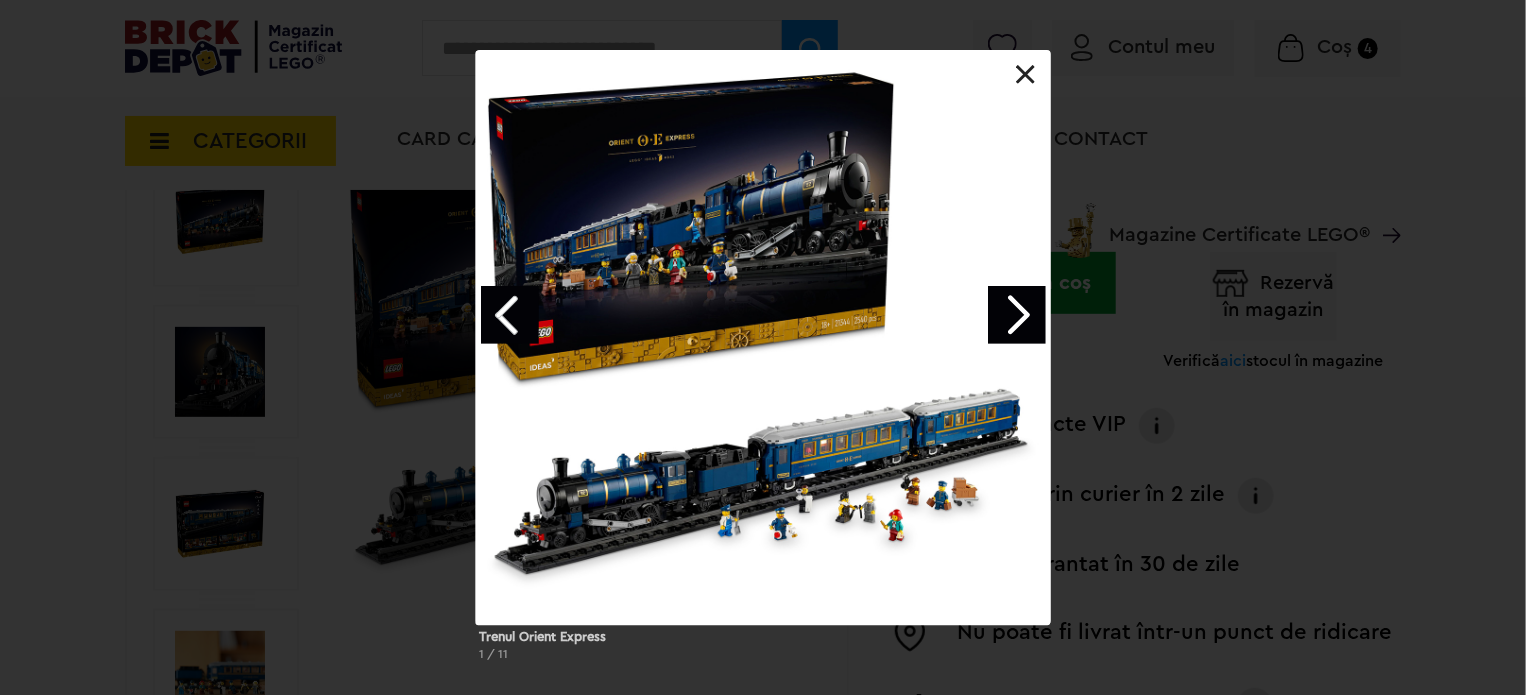 click at bounding box center (763, 337) 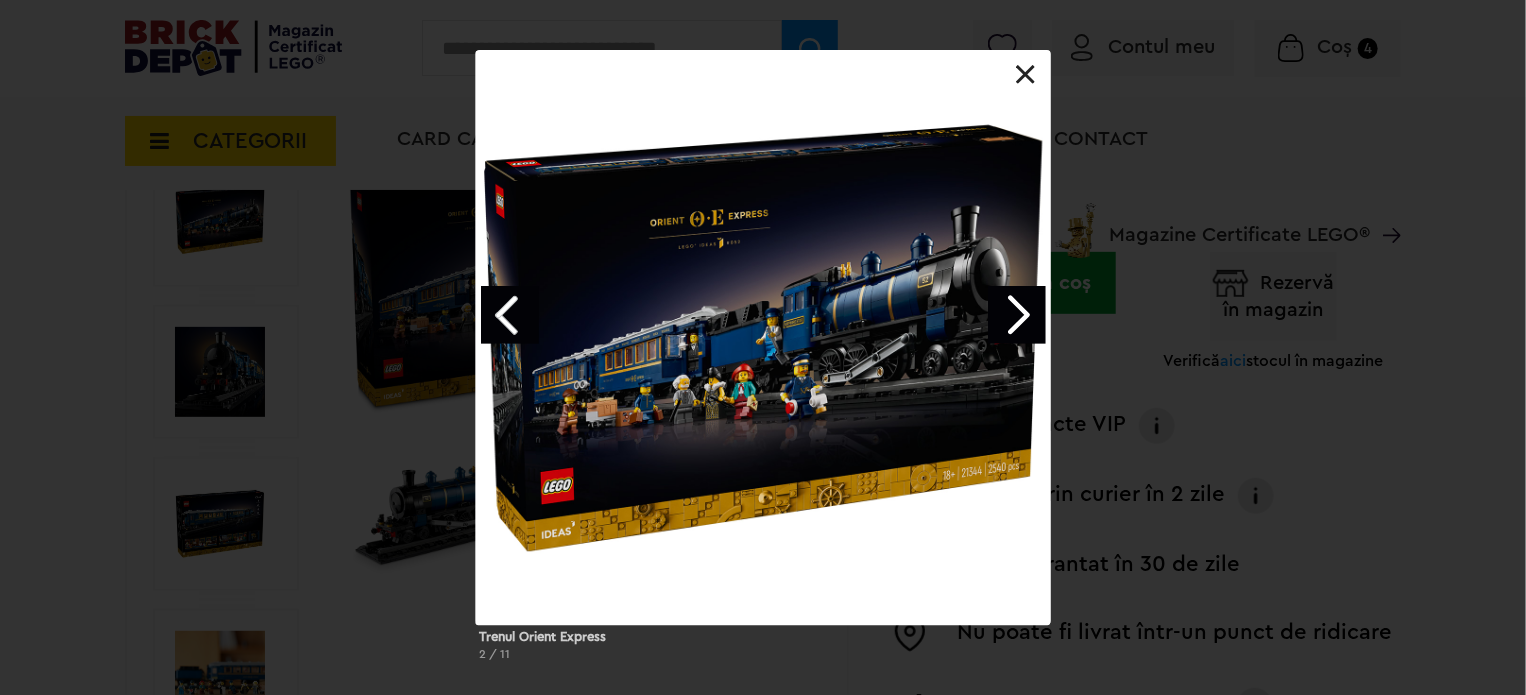 click at bounding box center [1026, 75] 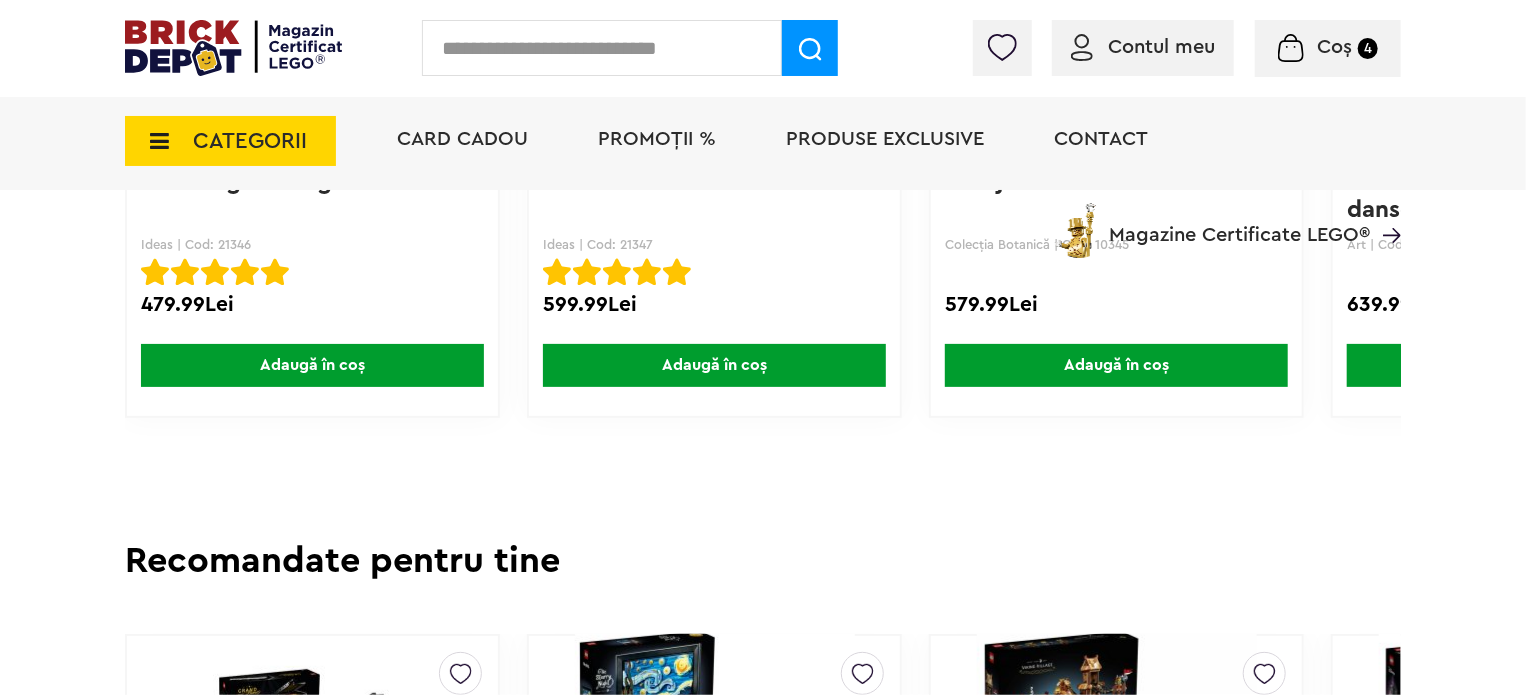 scroll, scrollTop: 4800, scrollLeft: 0, axis: vertical 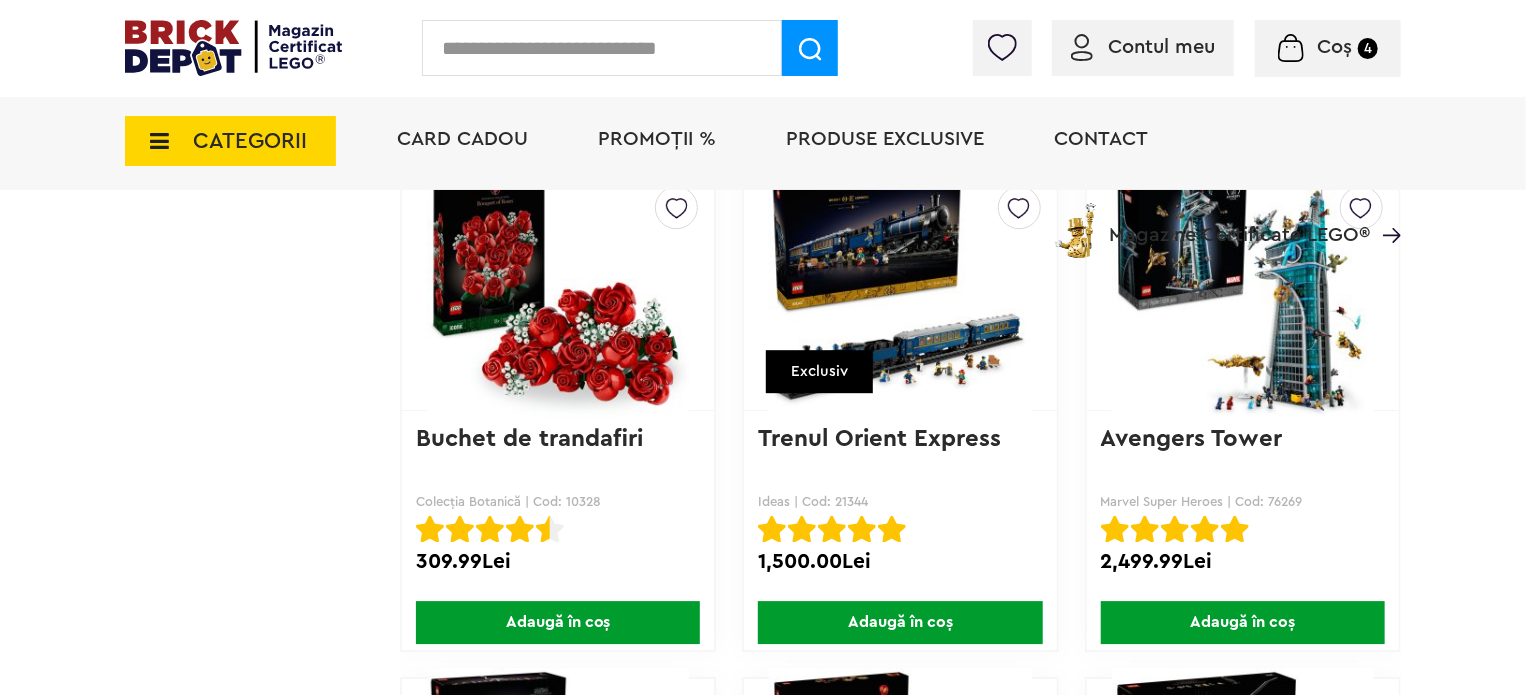 click at bounding box center [1243, 290] 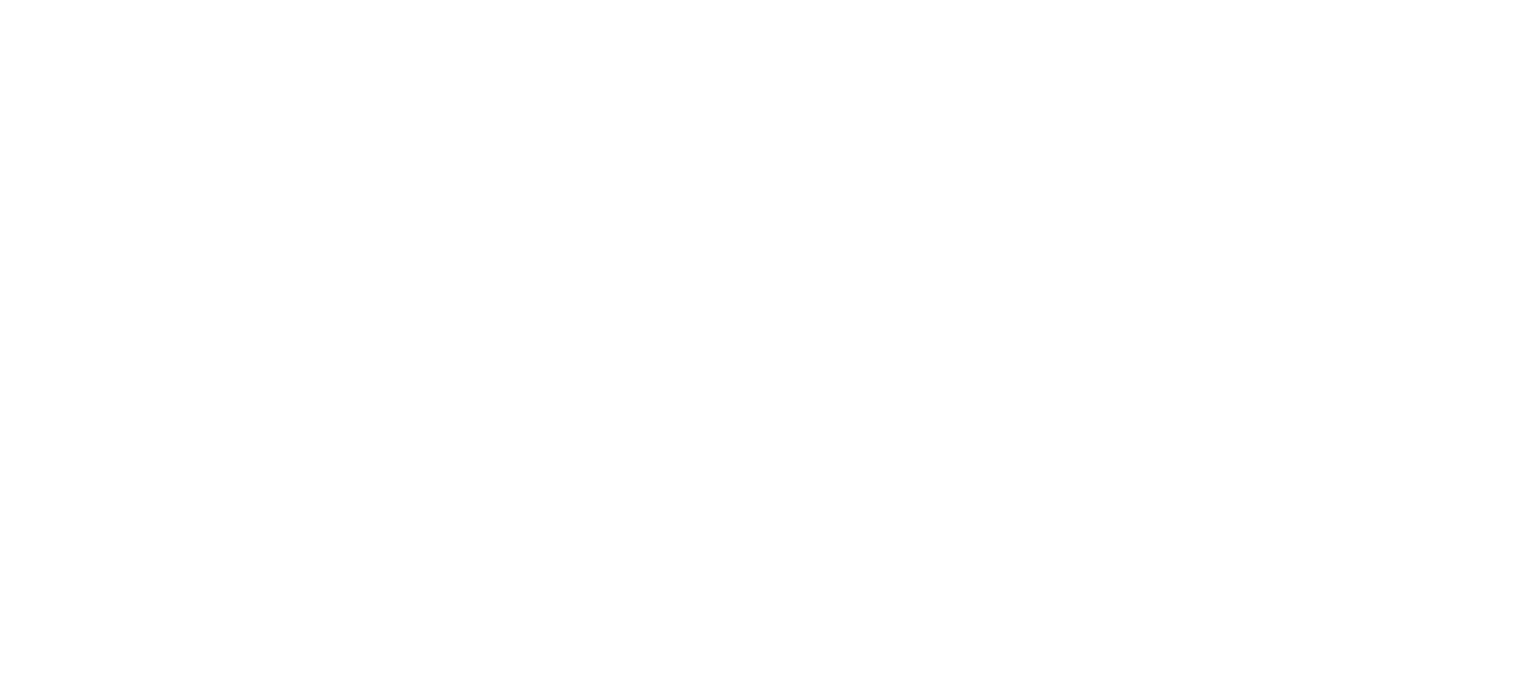 scroll, scrollTop: 0, scrollLeft: 0, axis: both 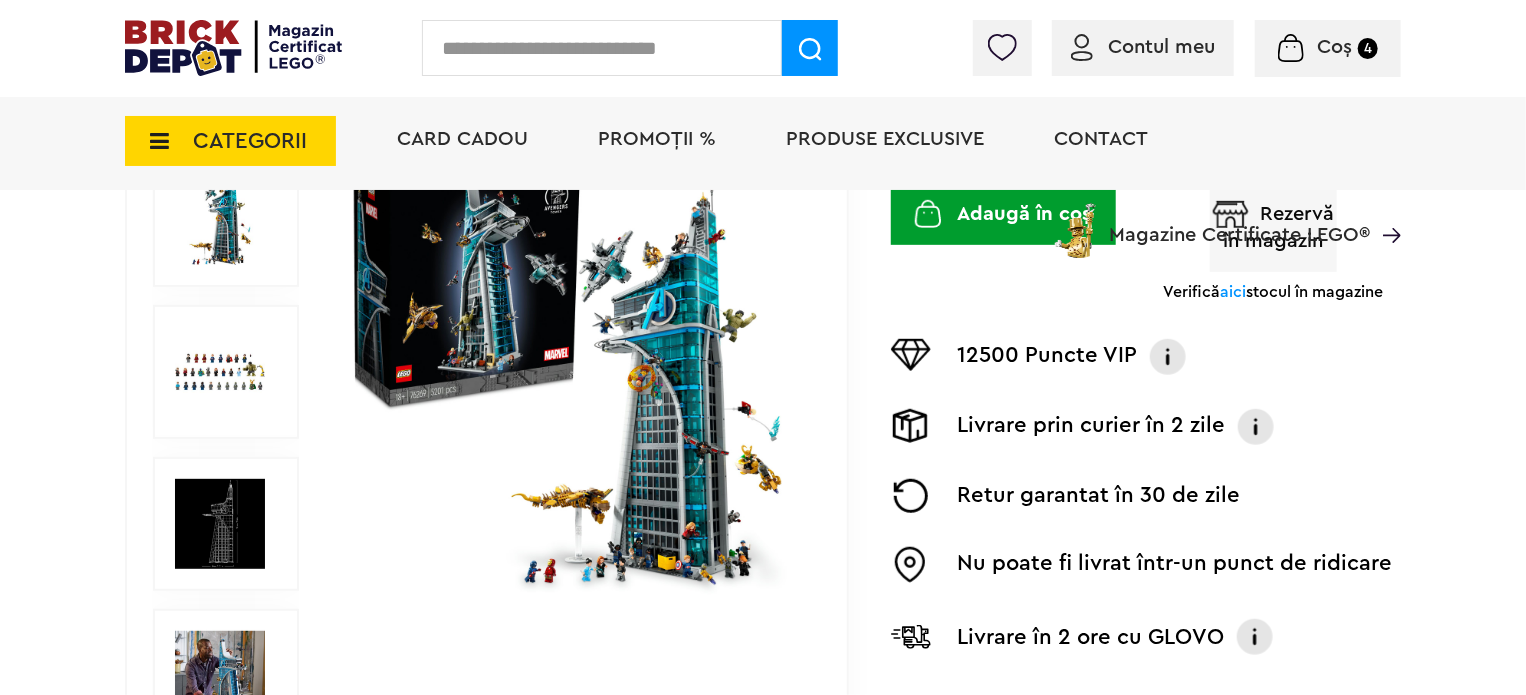 click at bounding box center [573, 372] 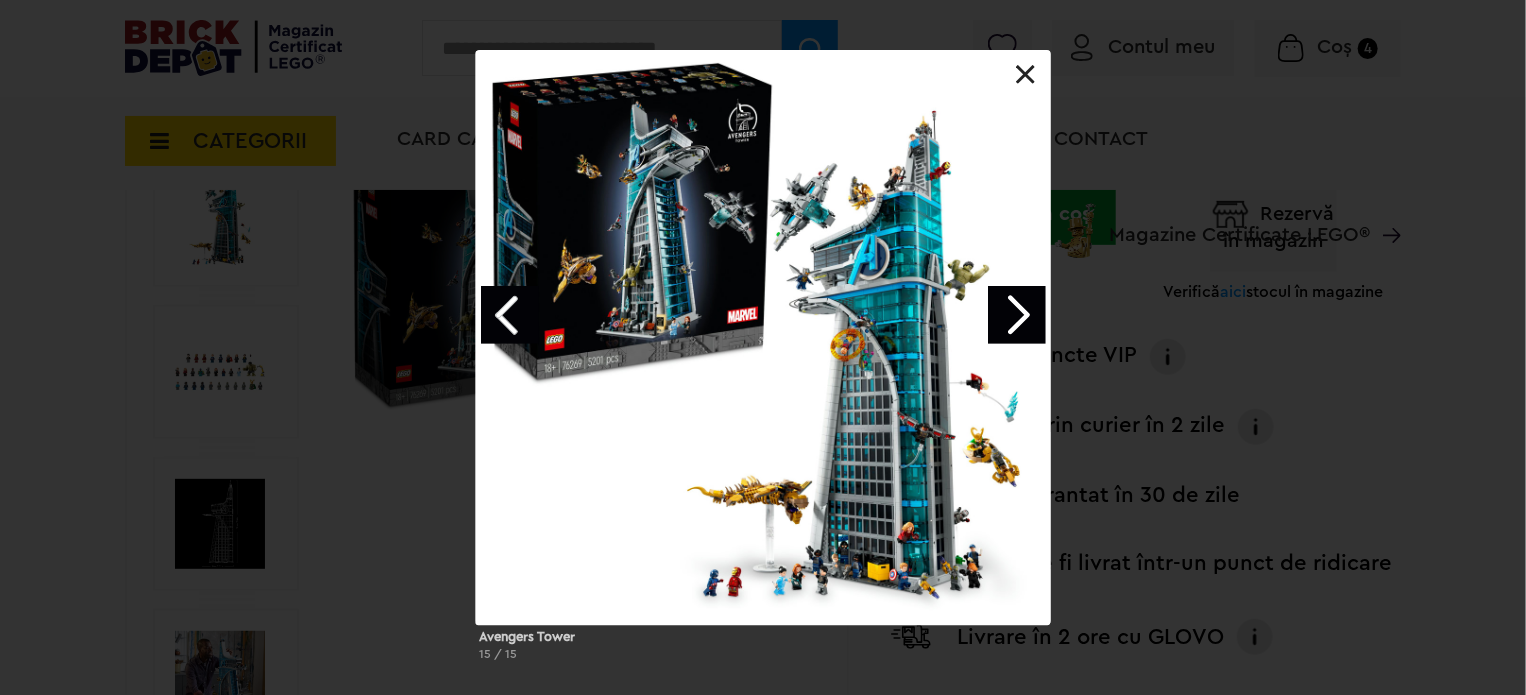 click at bounding box center (1026, 75) 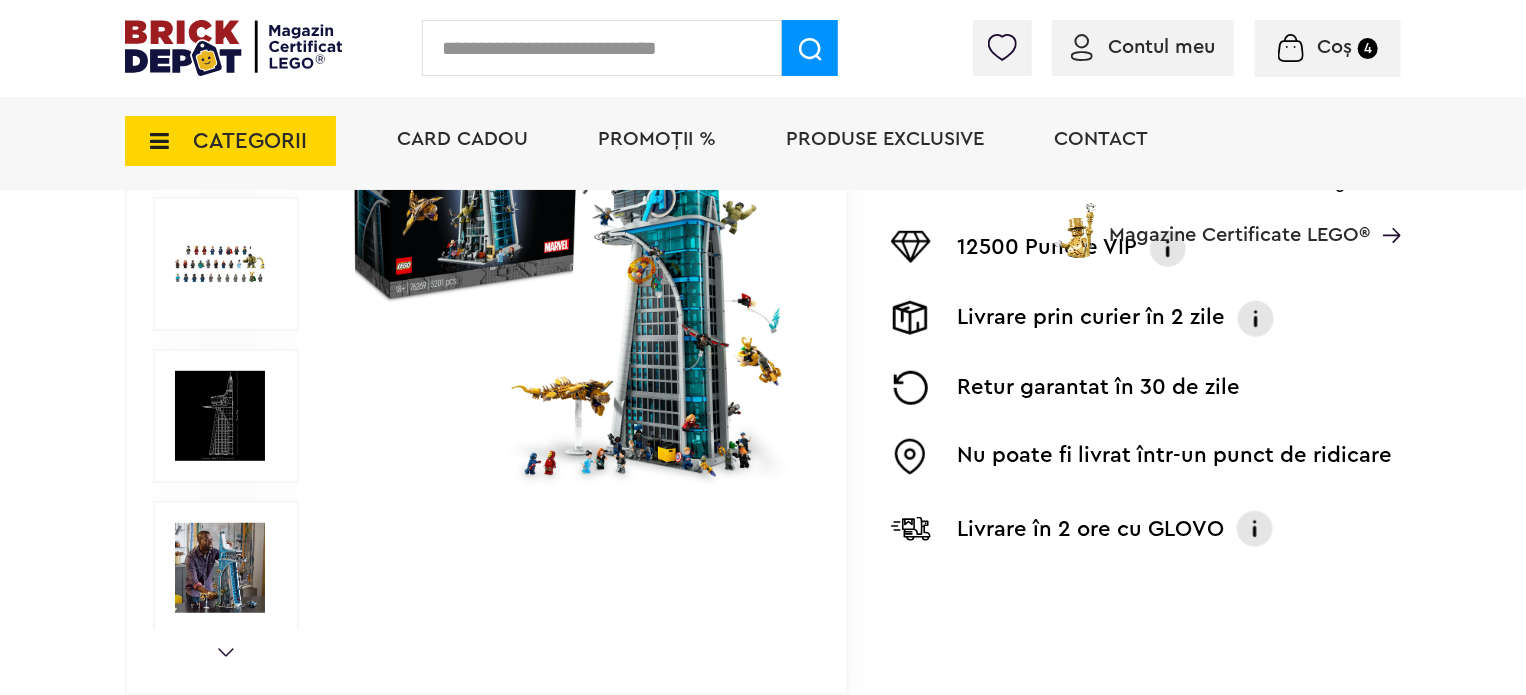 scroll, scrollTop: 700, scrollLeft: 0, axis: vertical 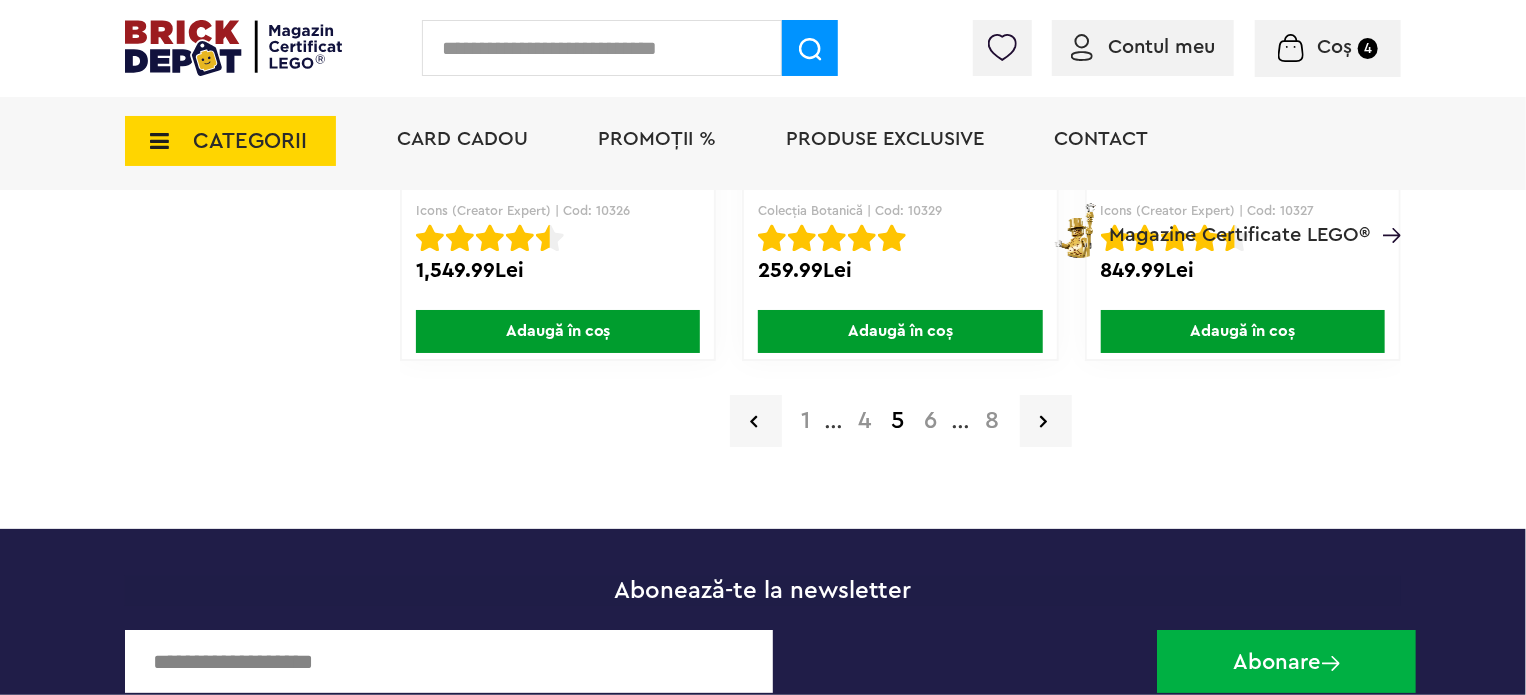 click on "6" at bounding box center [931, 421] 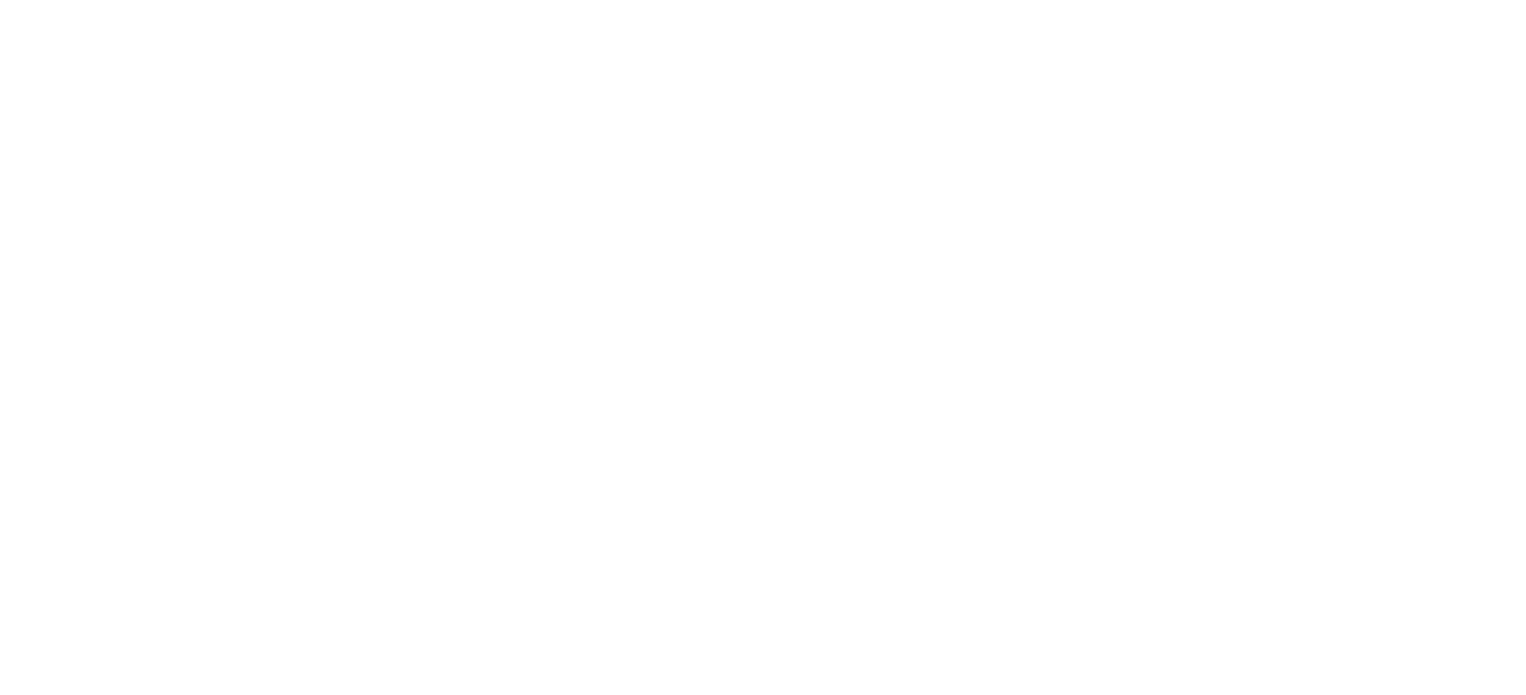 scroll, scrollTop: 0, scrollLeft: 0, axis: both 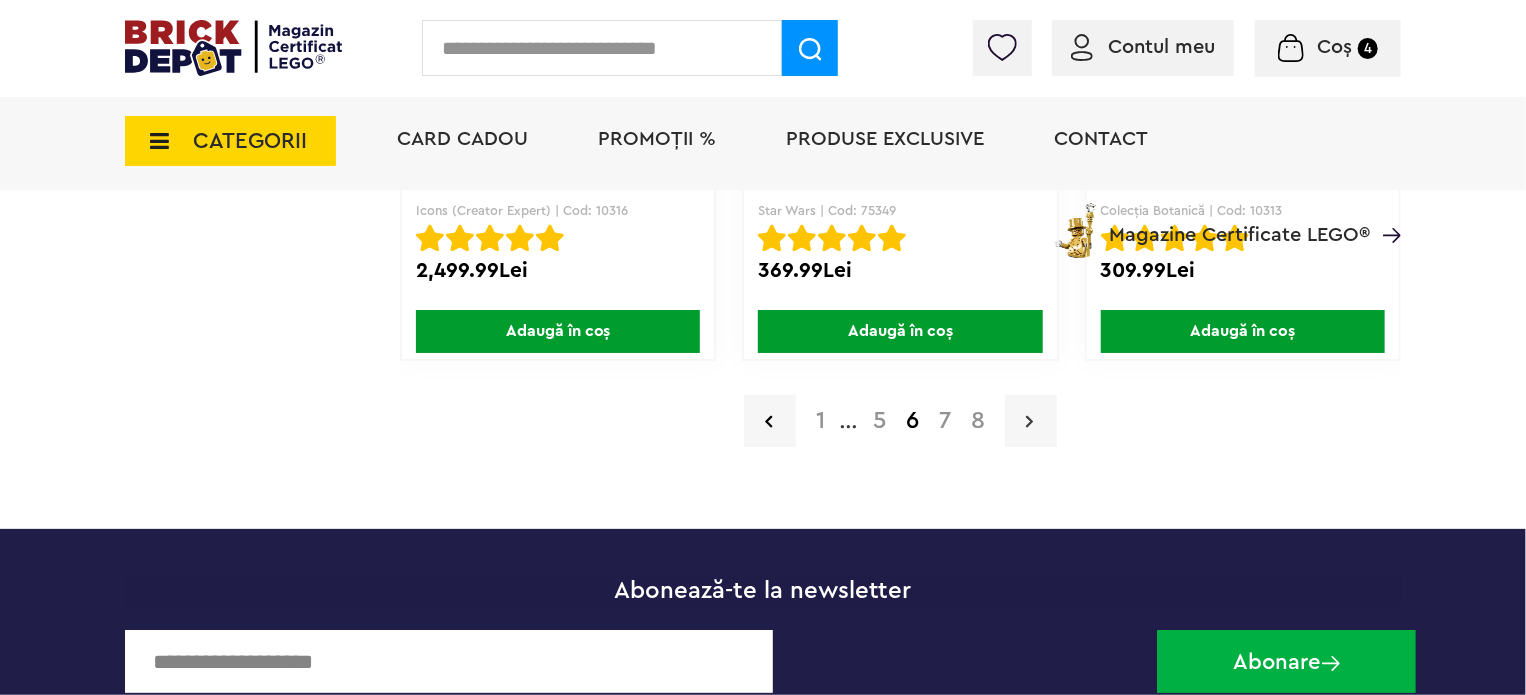 click at bounding box center [1029, 421] 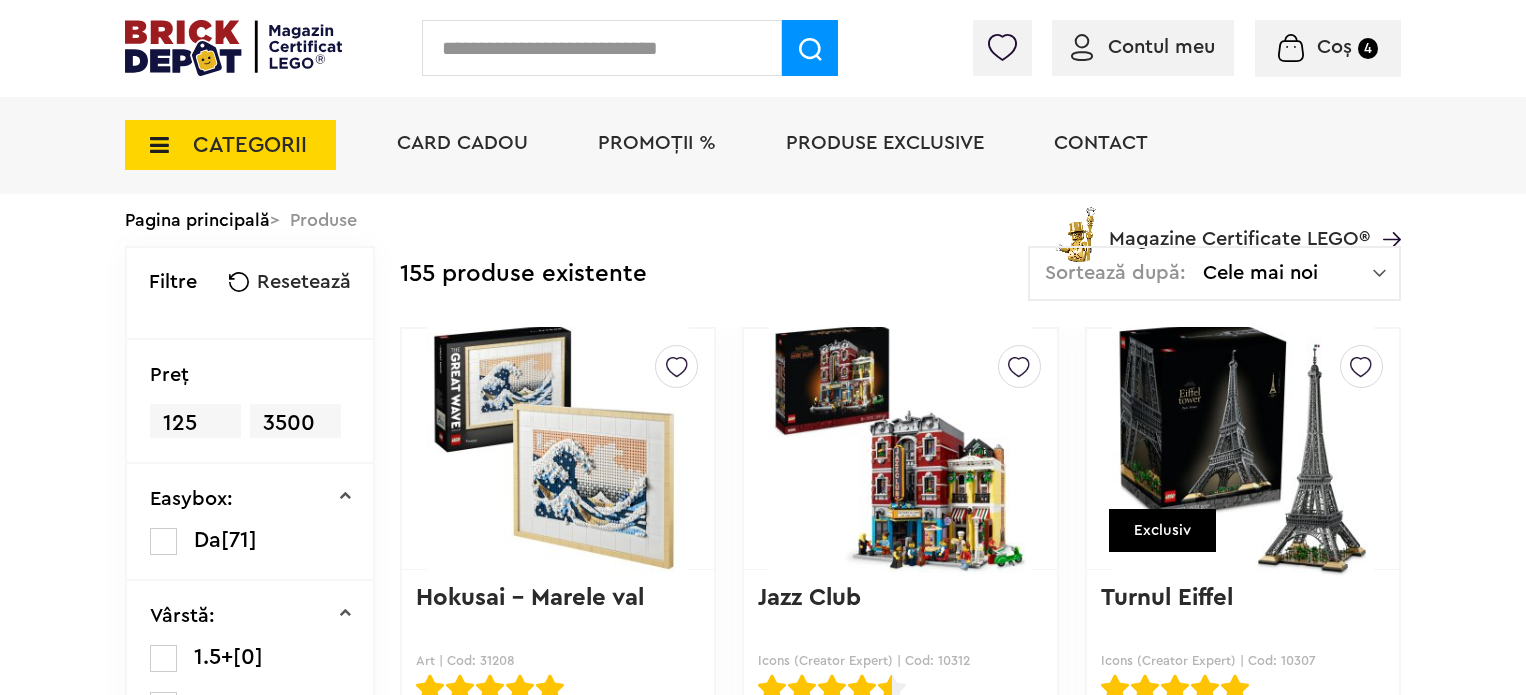 scroll, scrollTop: 0, scrollLeft: 0, axis: both 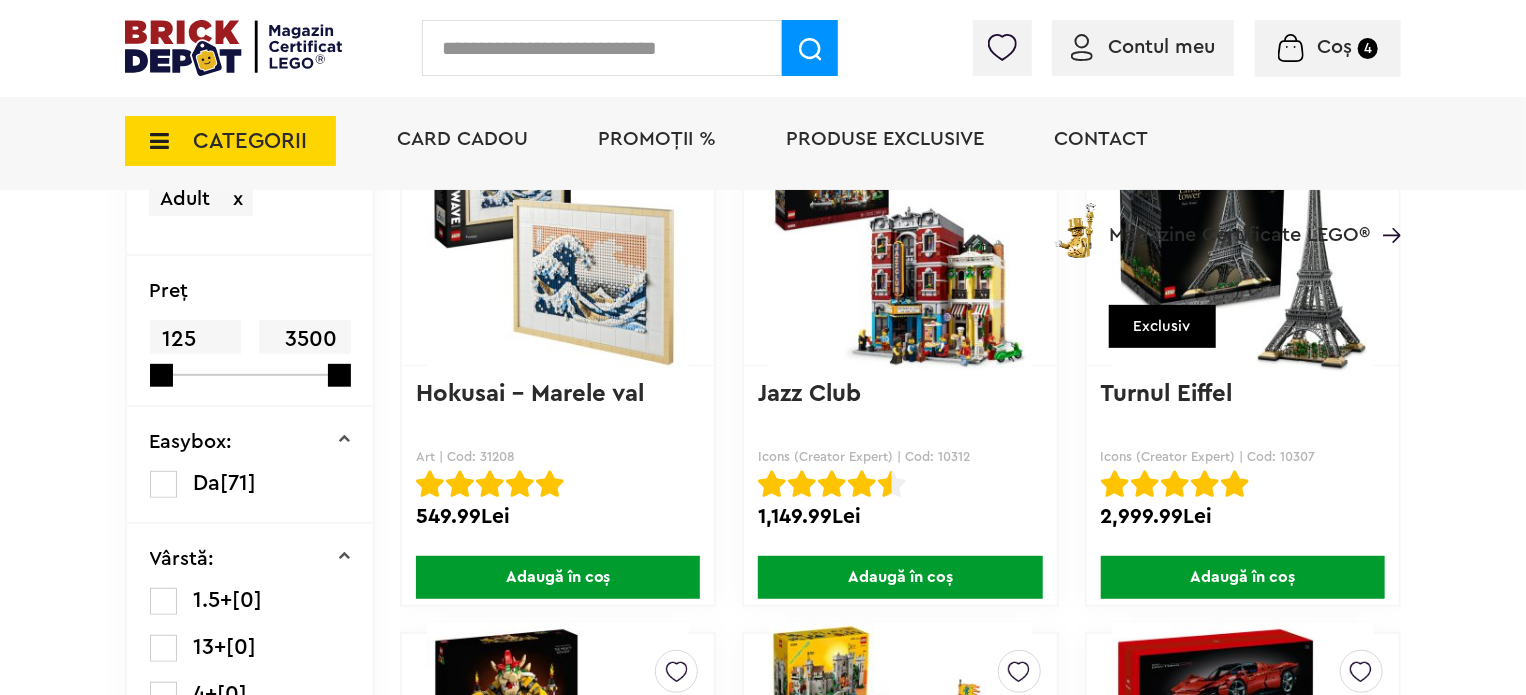 click on "Turnul Eiffel" at bounding box center [1243, 407] 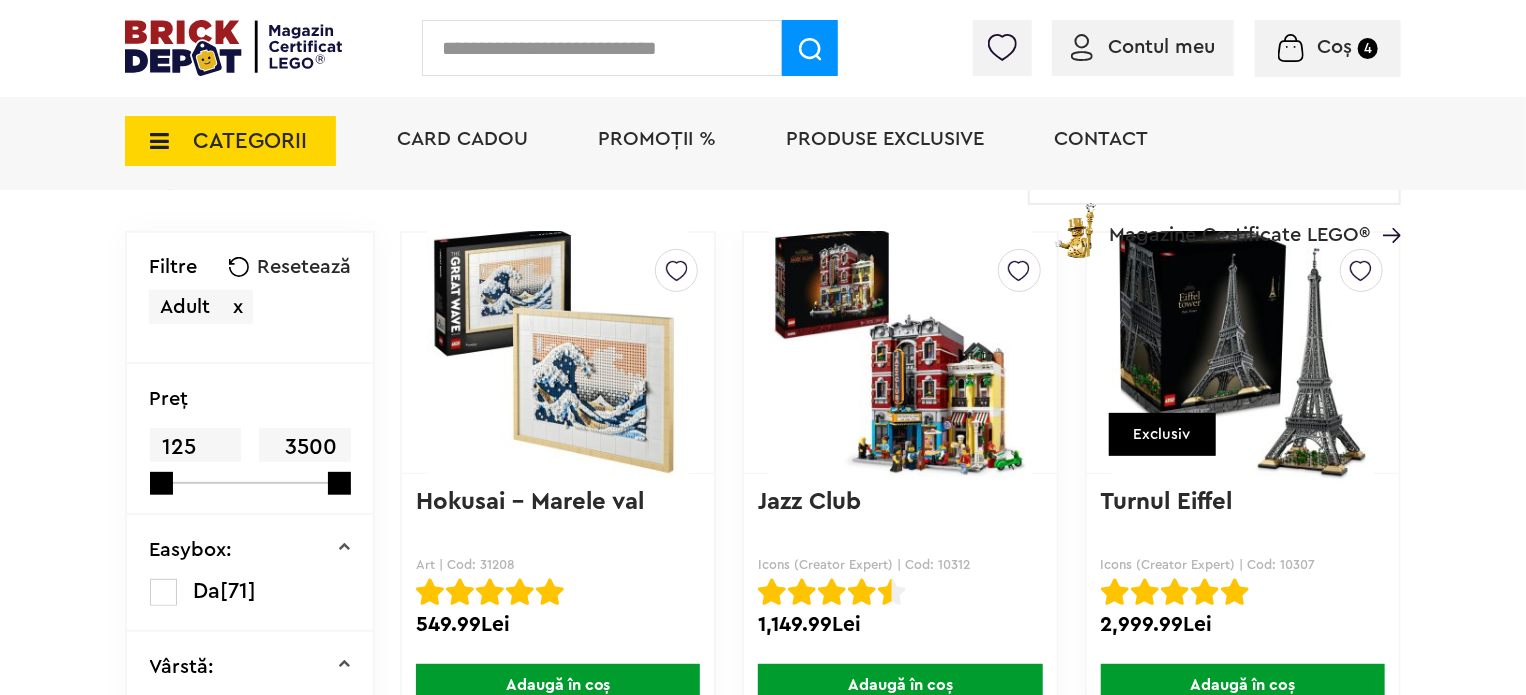 scroll, scrollTop: 100, scrollLeft: 0, axis: vertical 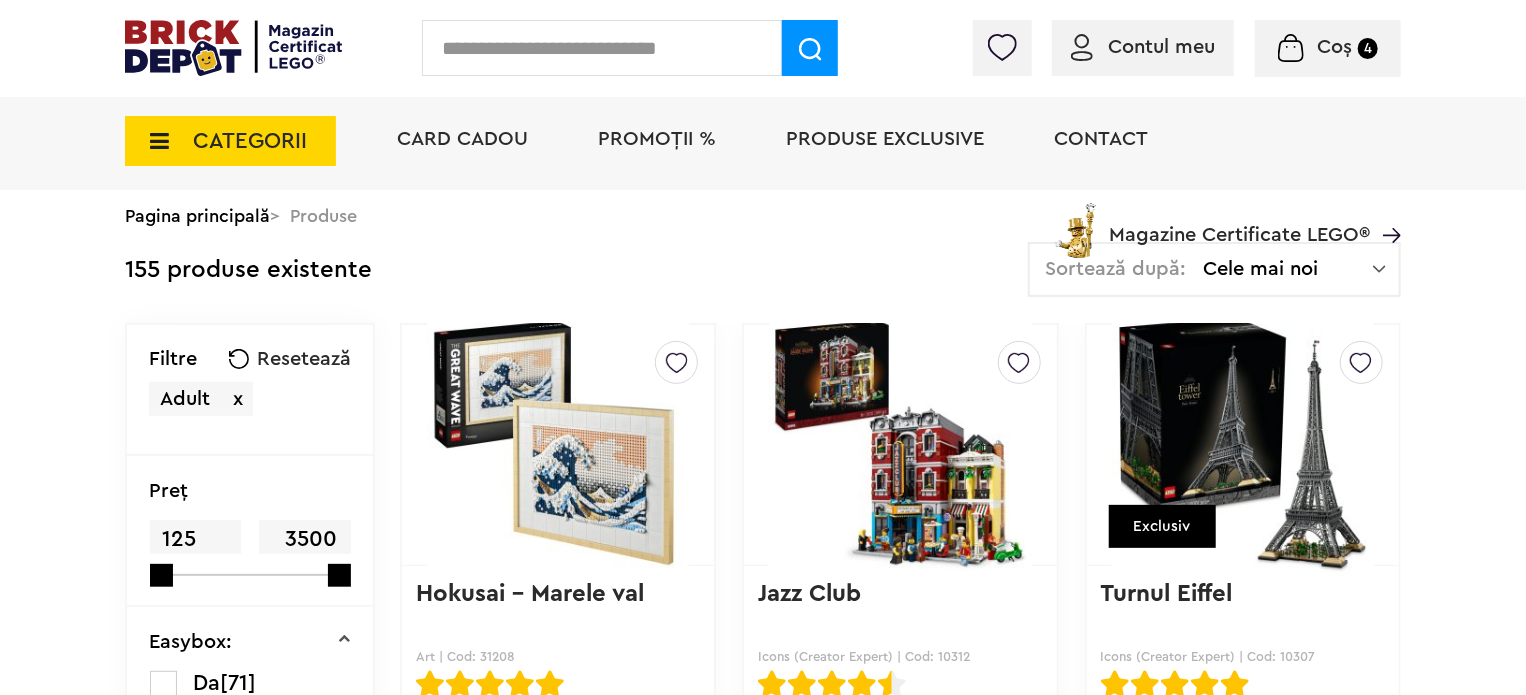 click at bounding box center (1243, 445) 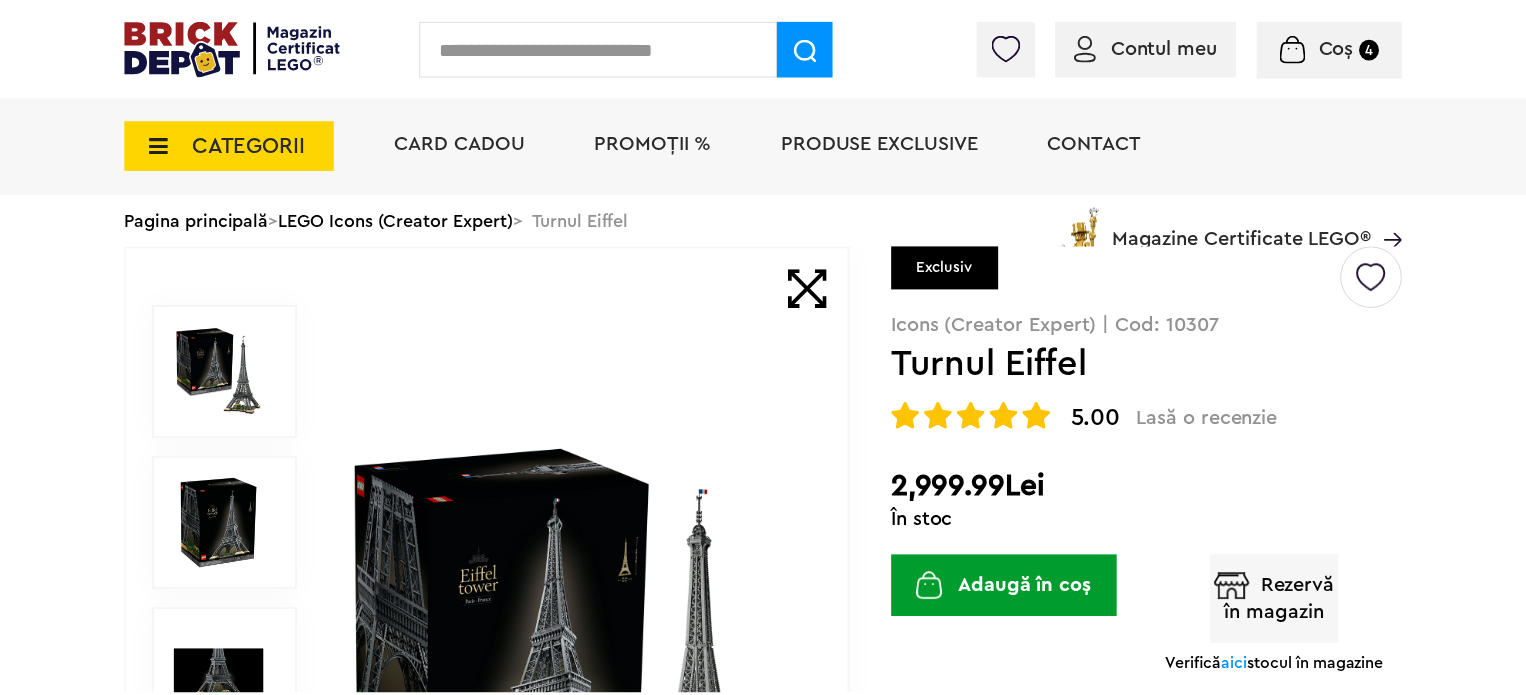 scroll, scrollTop: 0, scrollLeft: 0, axis: both 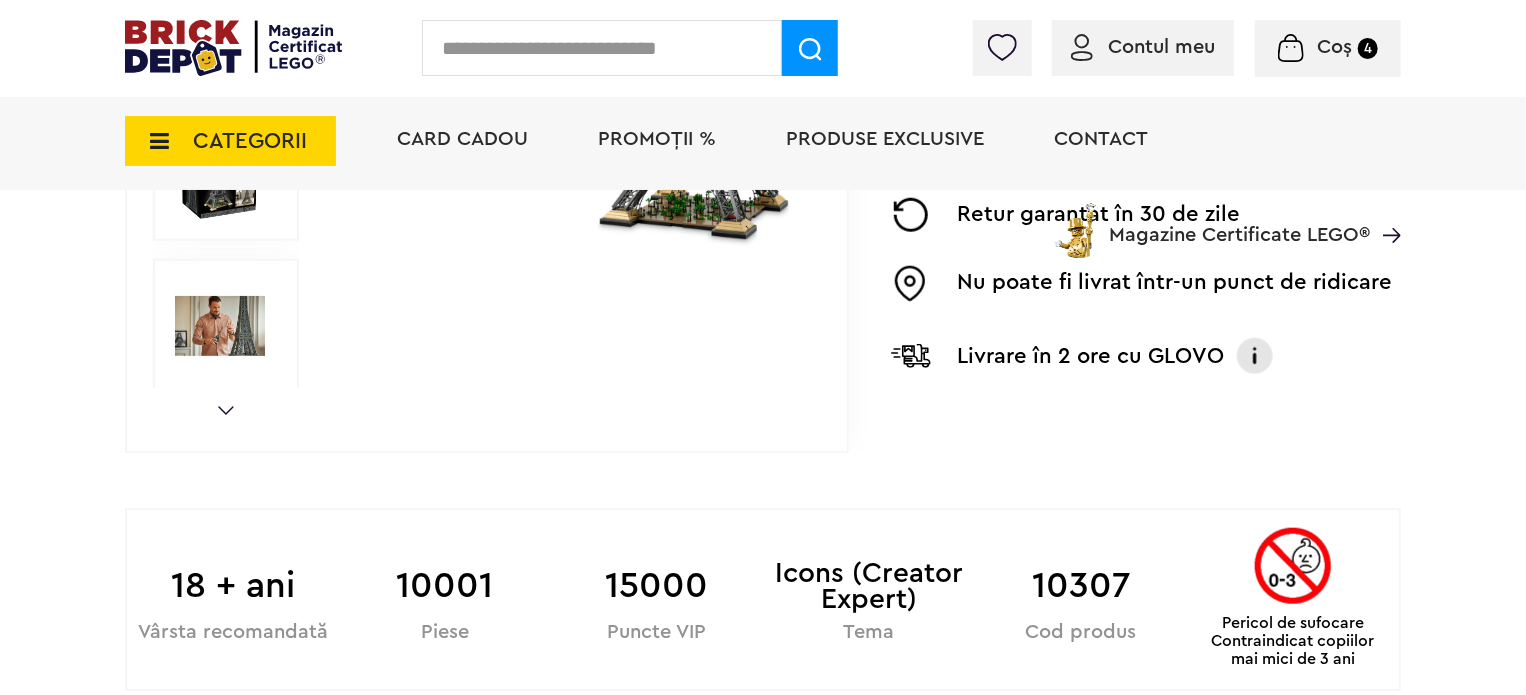 click at bounding box center [220, 326] 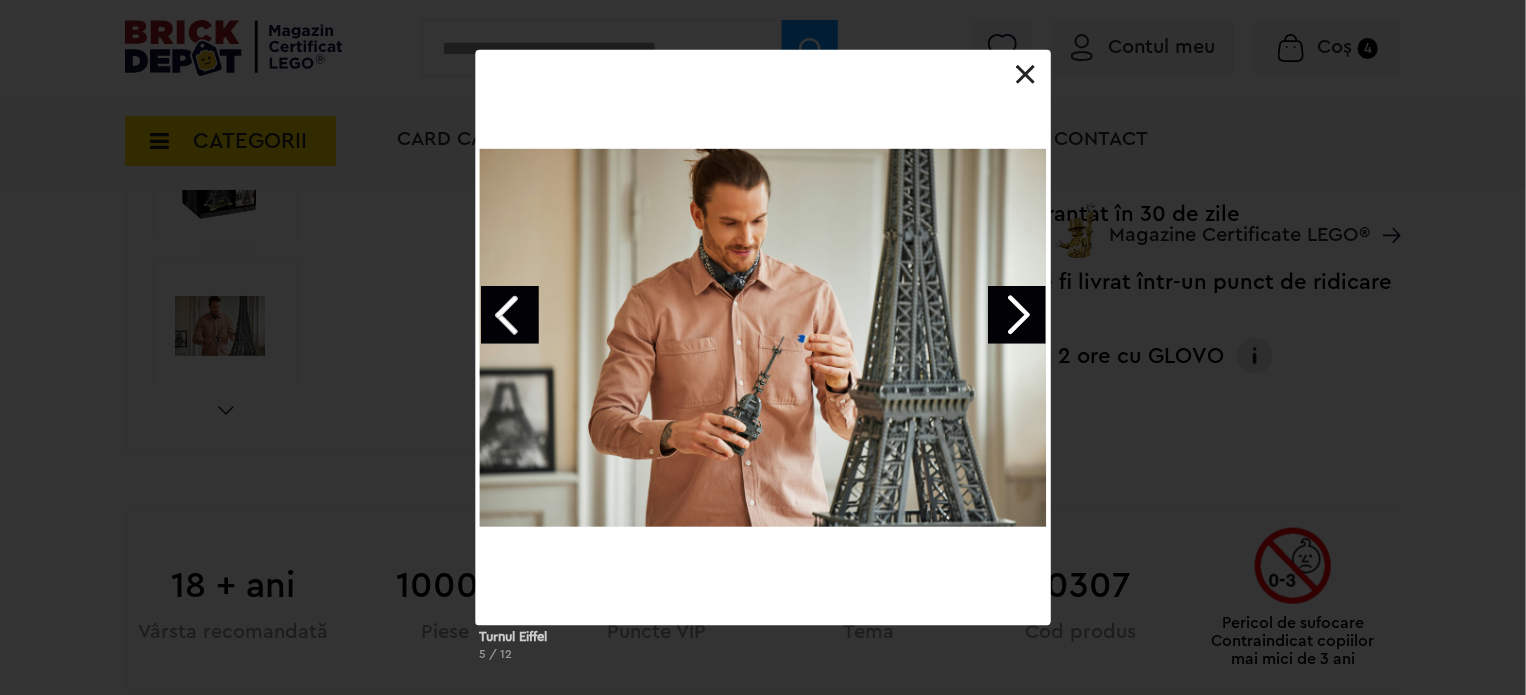 click at bounding box center [1017, 315] 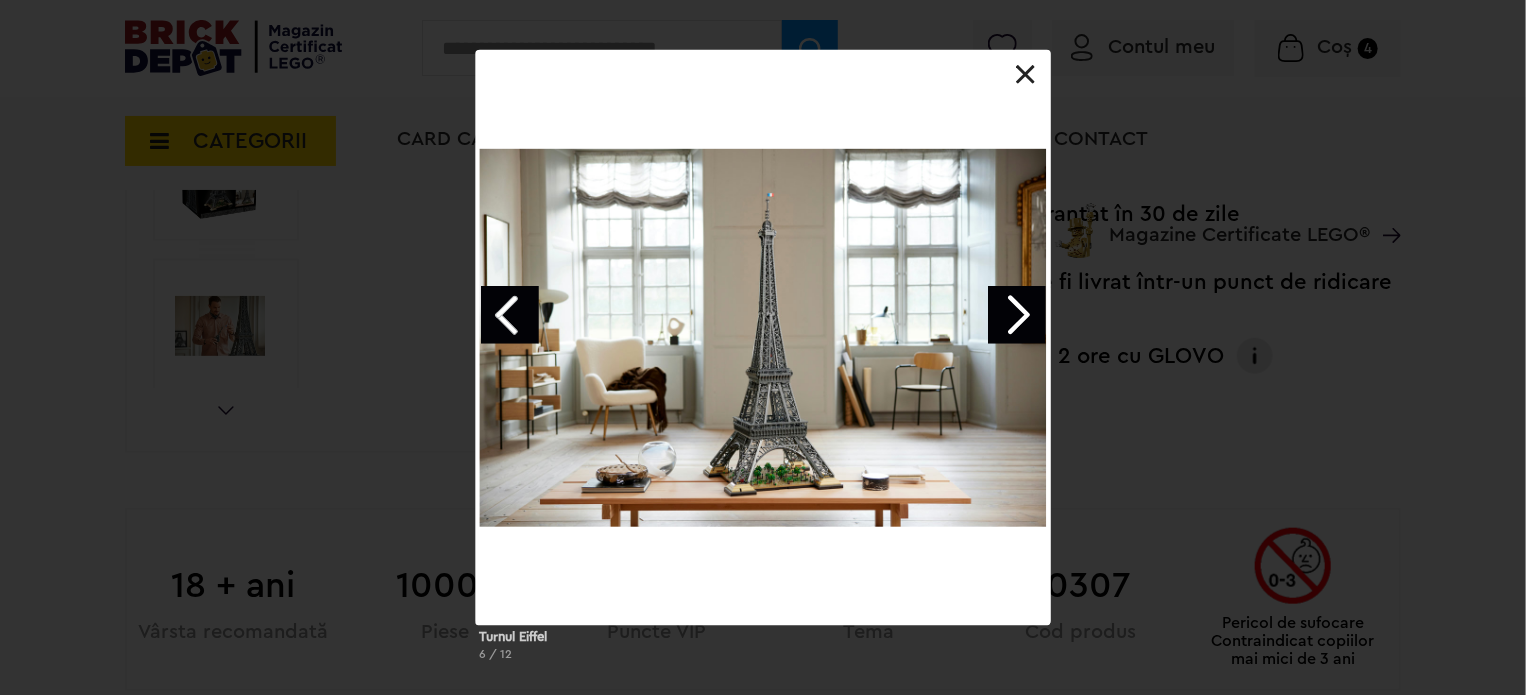 click at bounding box center (1017, 315) 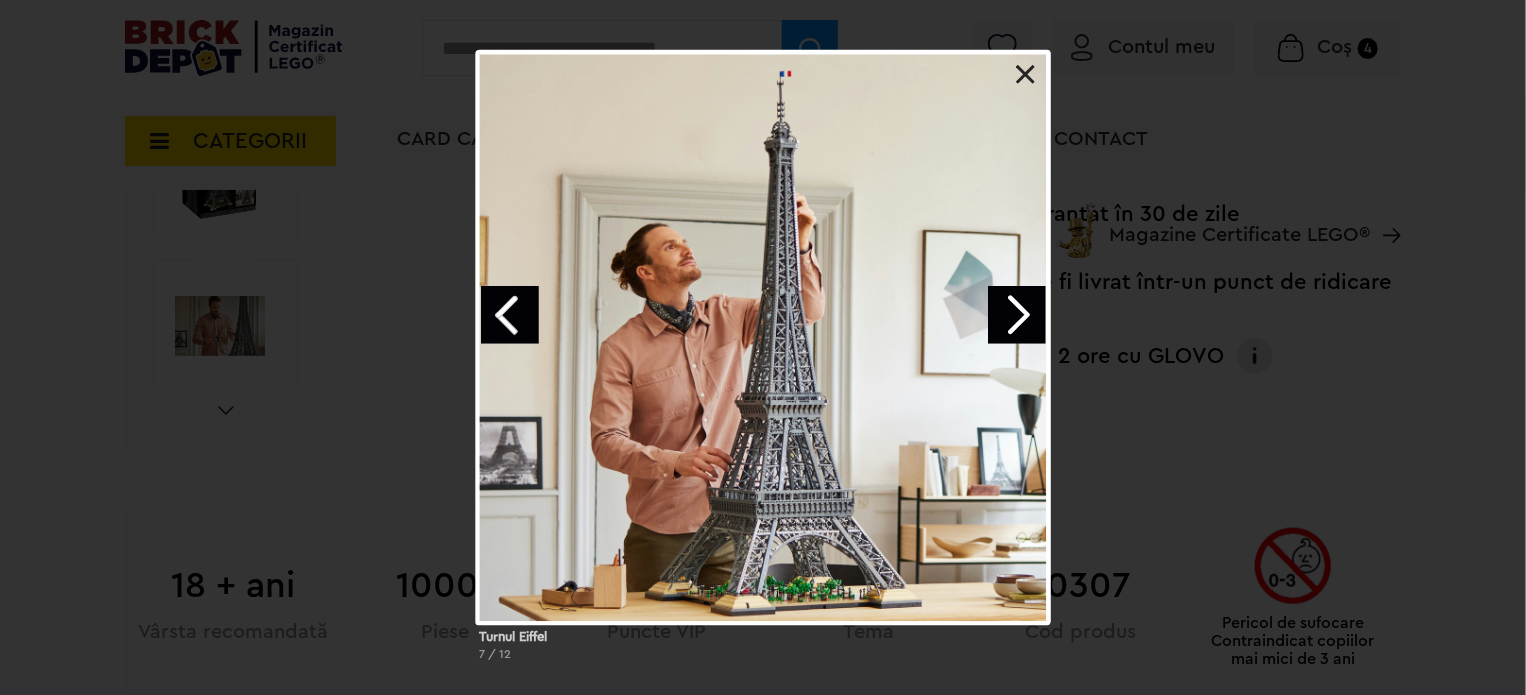 click at bounding box center (1017, 315) 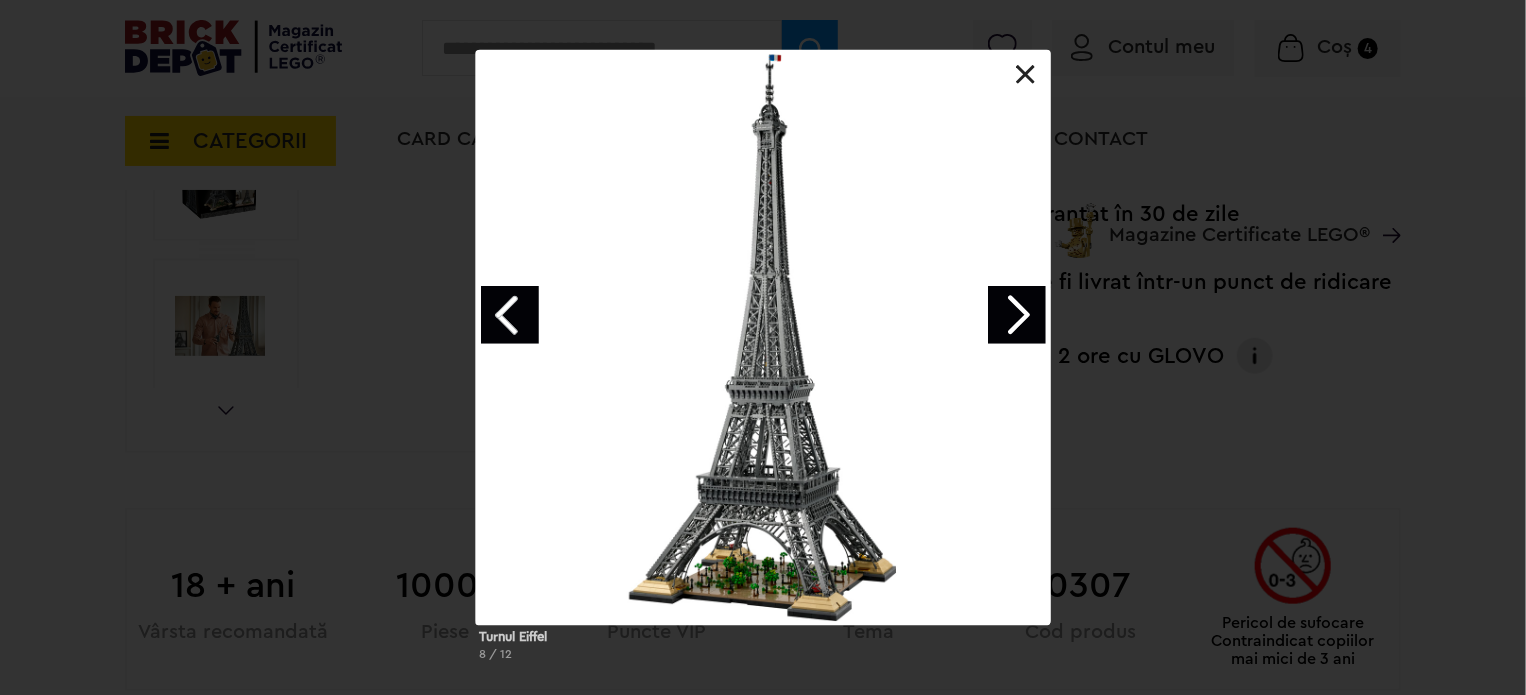 click at bounding box center [1017, 315] 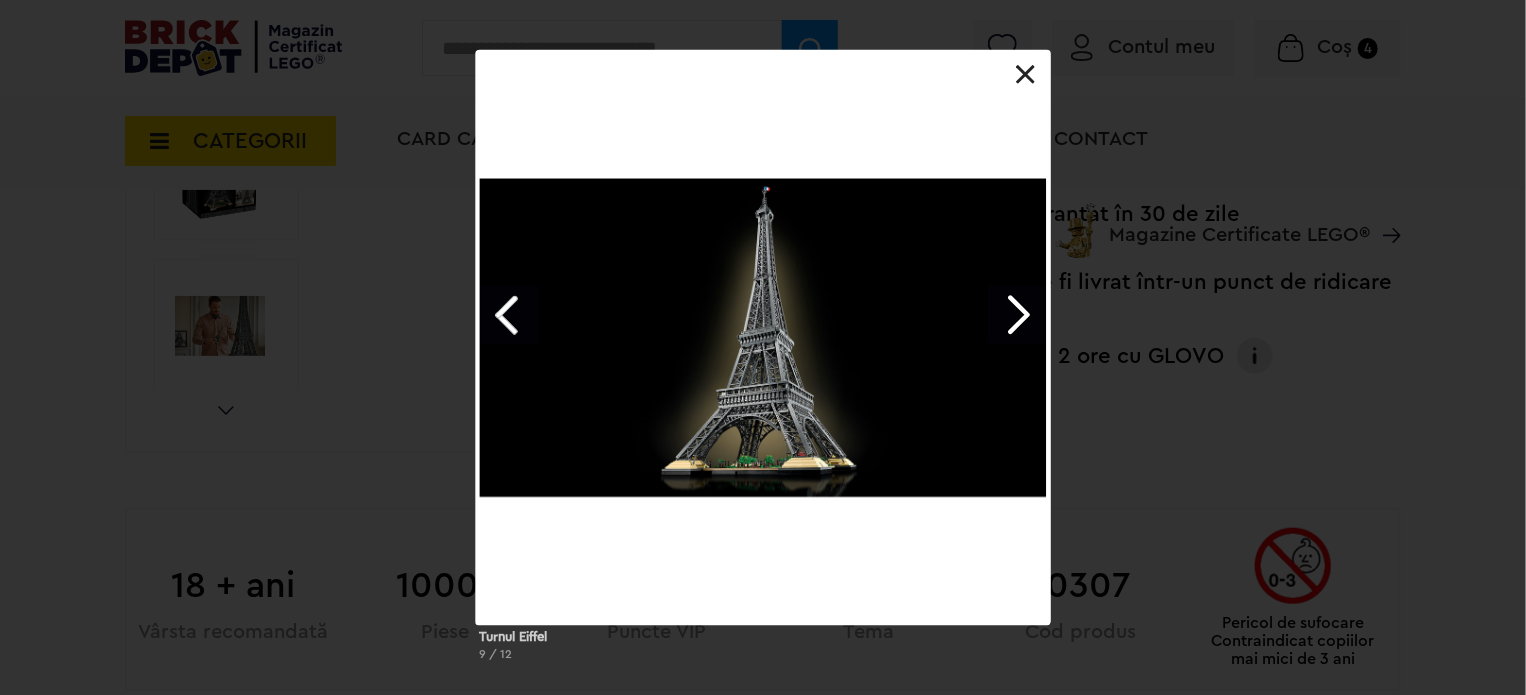 click at bounding box center [1017, 315] 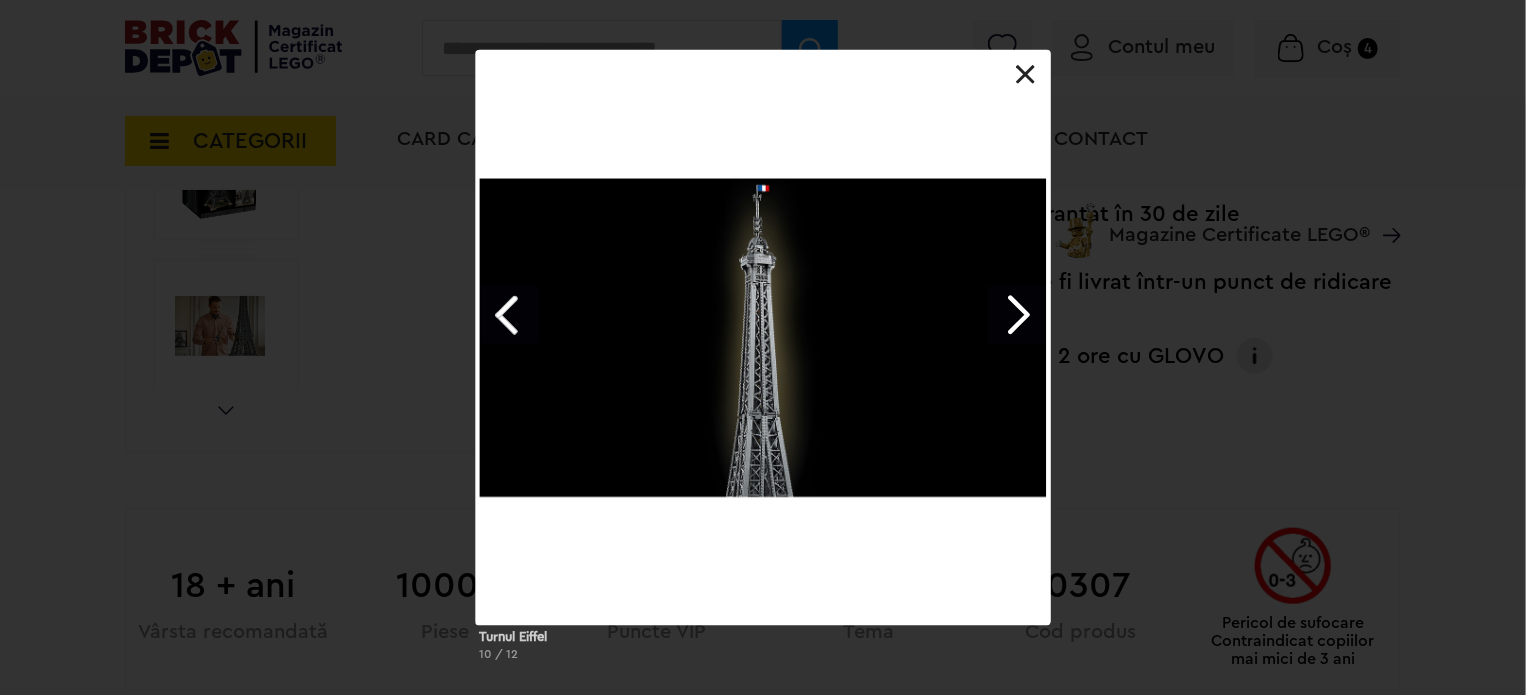 click at bounding box center [1026, 75] 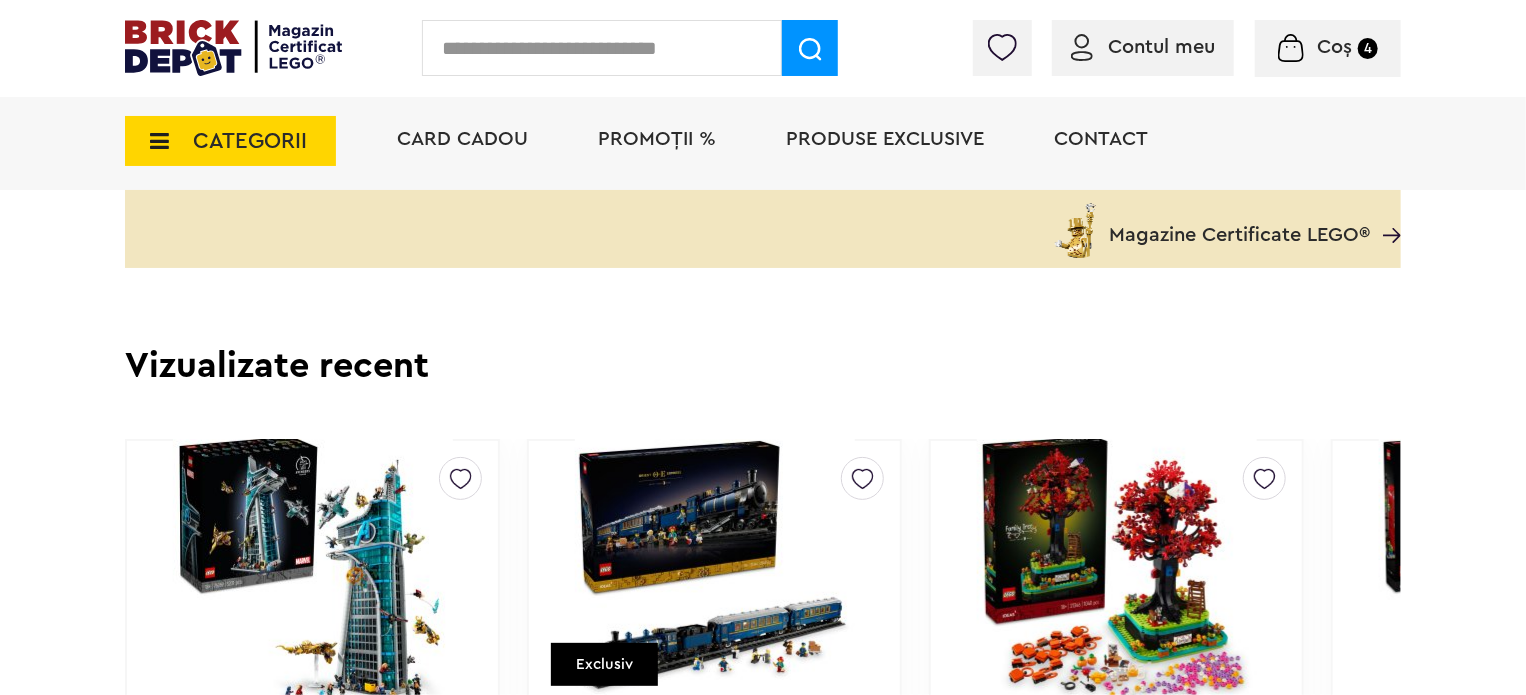 scroll, scrollTop: 3950, scrollLeft: 0, axis: vertical 